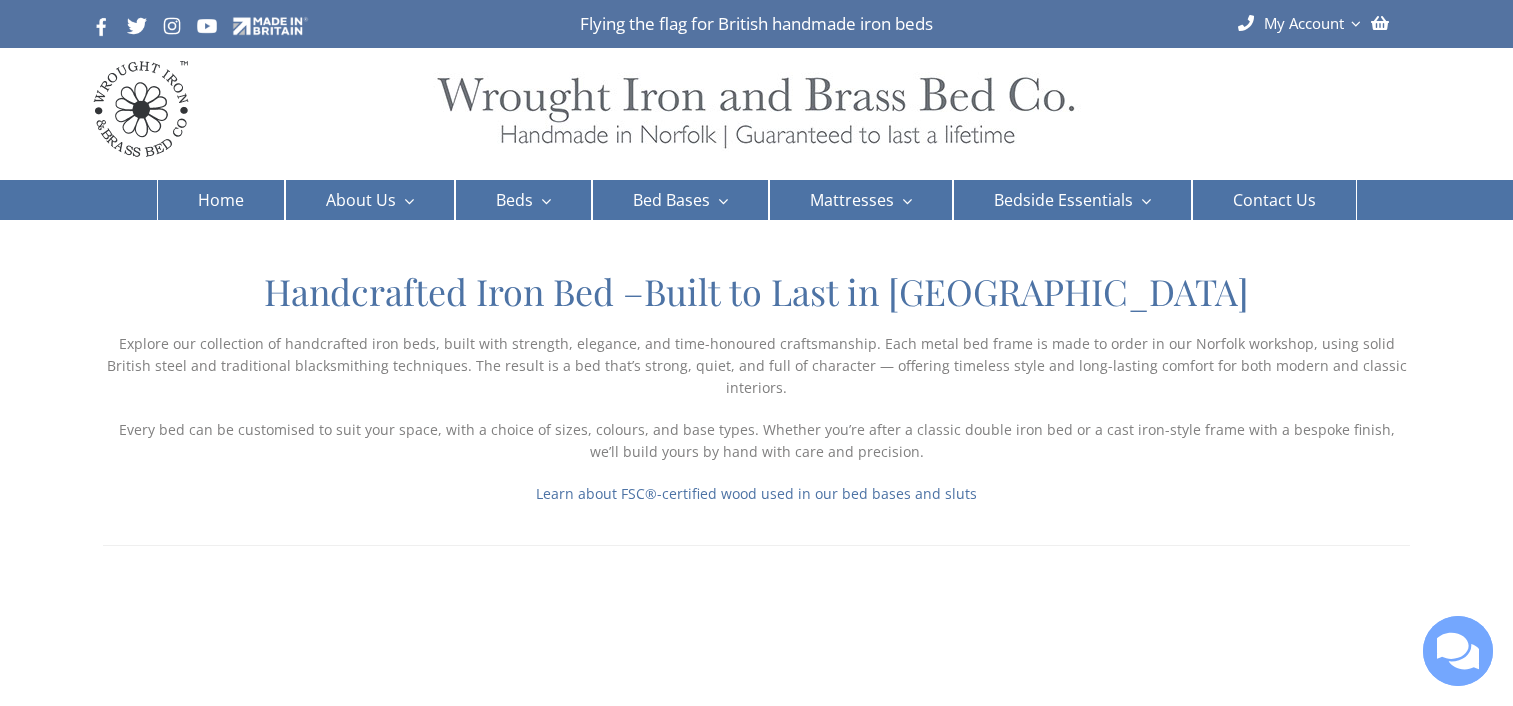 scroll, scrollTop: 0, scrollLeft: 0, axis: both 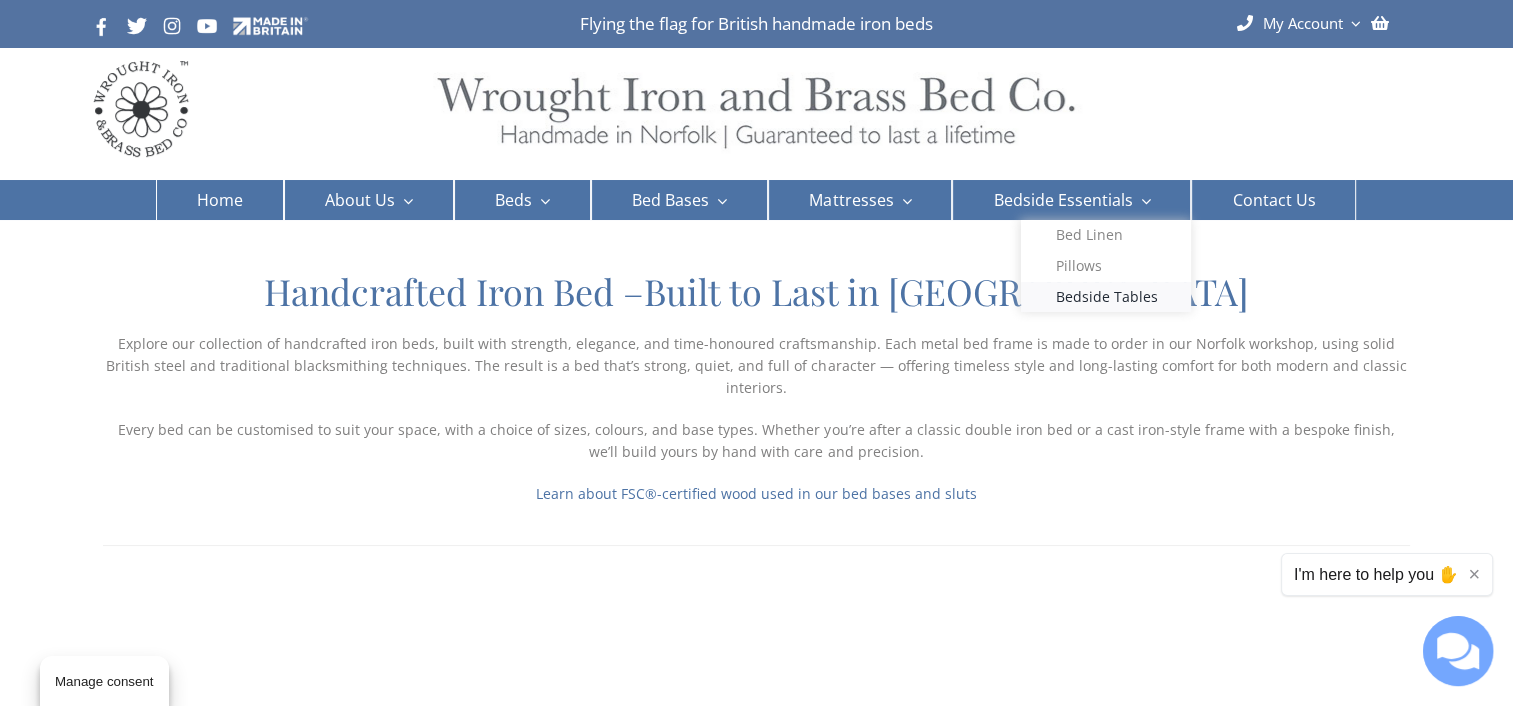 click on "Bedside Tables" at bounding box center (1106, 297) 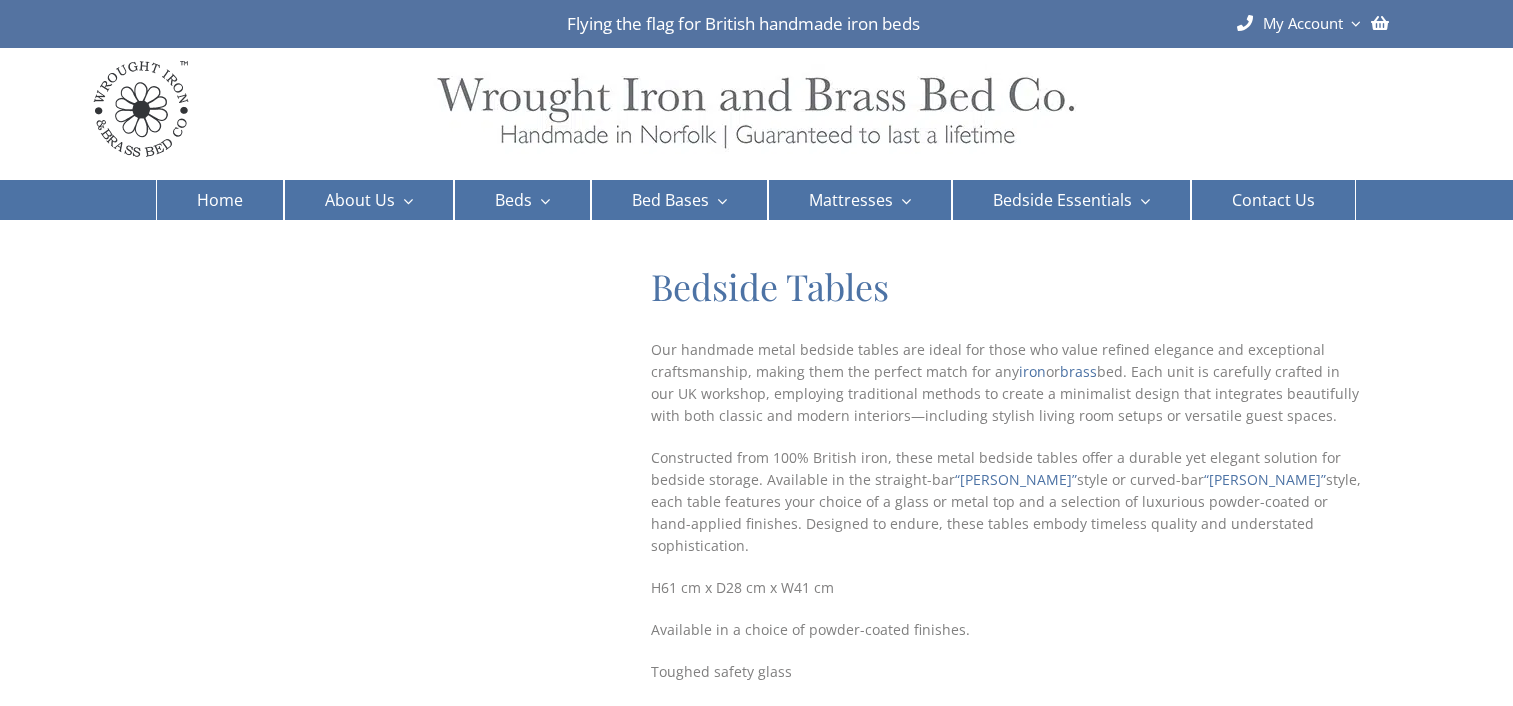 scroll, scrollTop: 0, scrollLeft: 0, axis: both 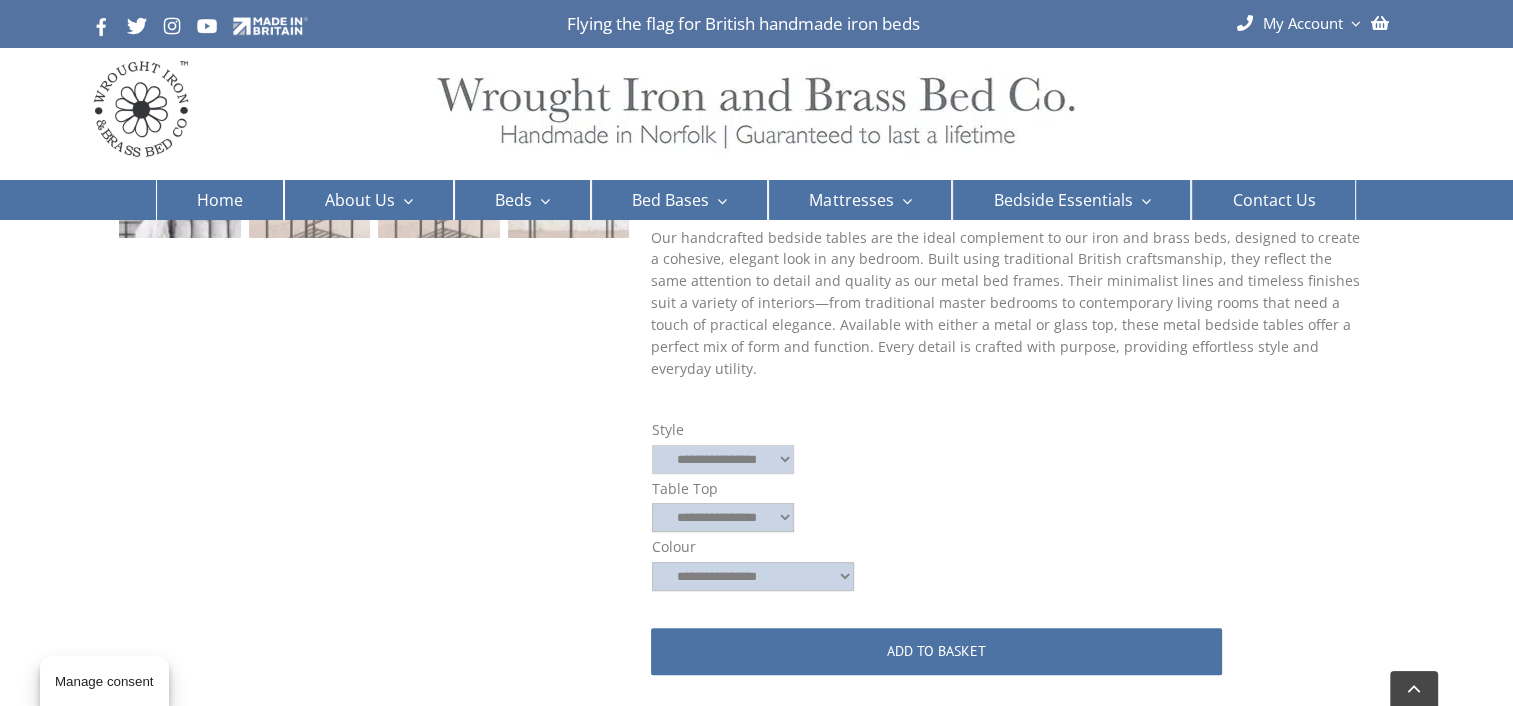 click on "**********" 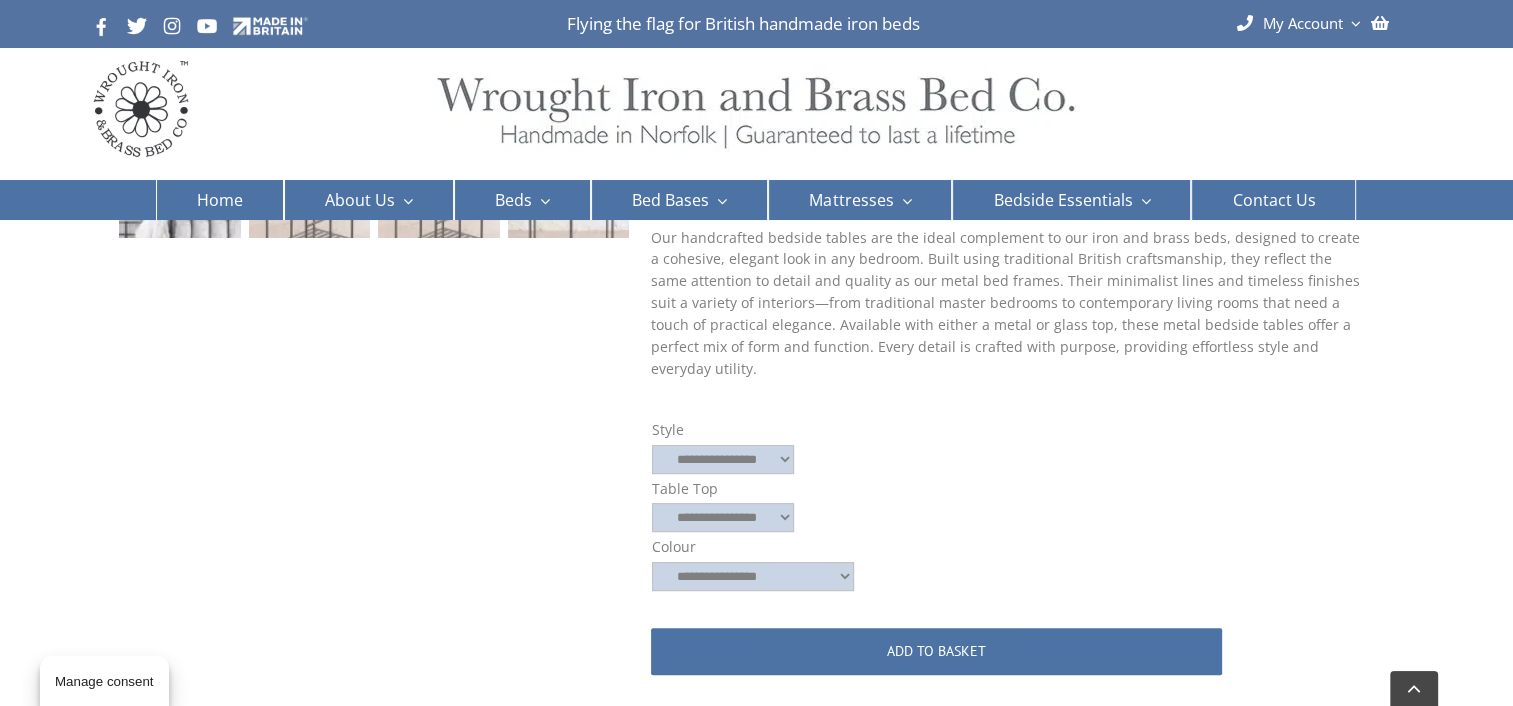 click on "**********" 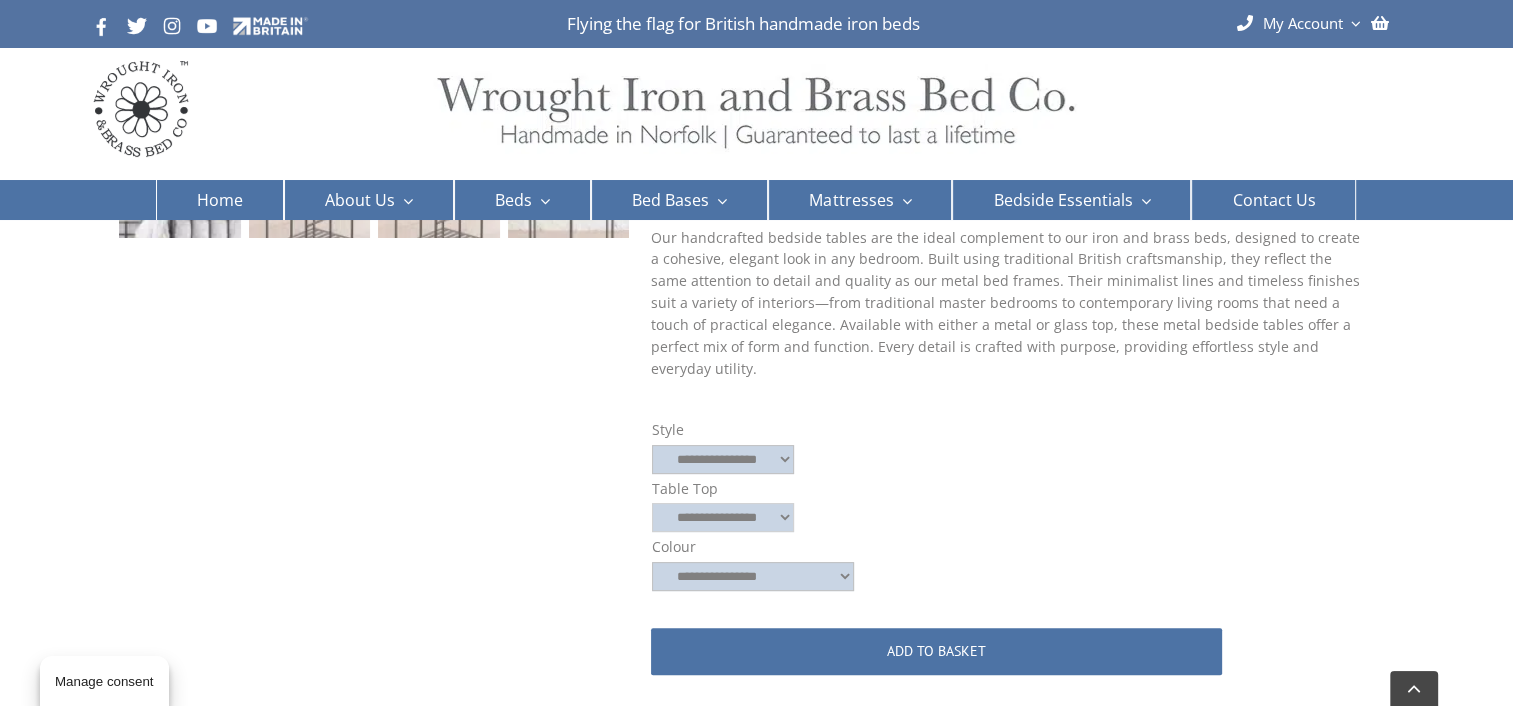 click on "**********" 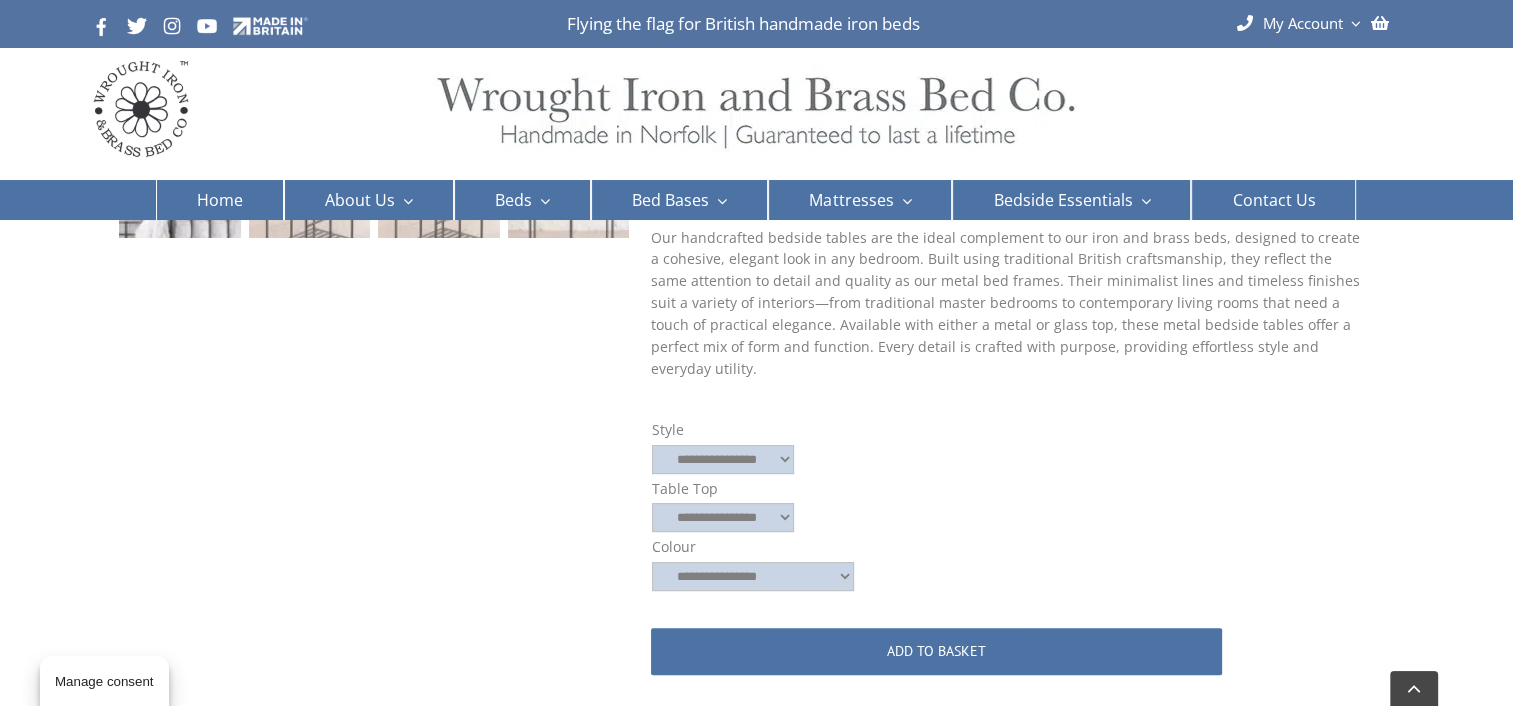 click on "**********" 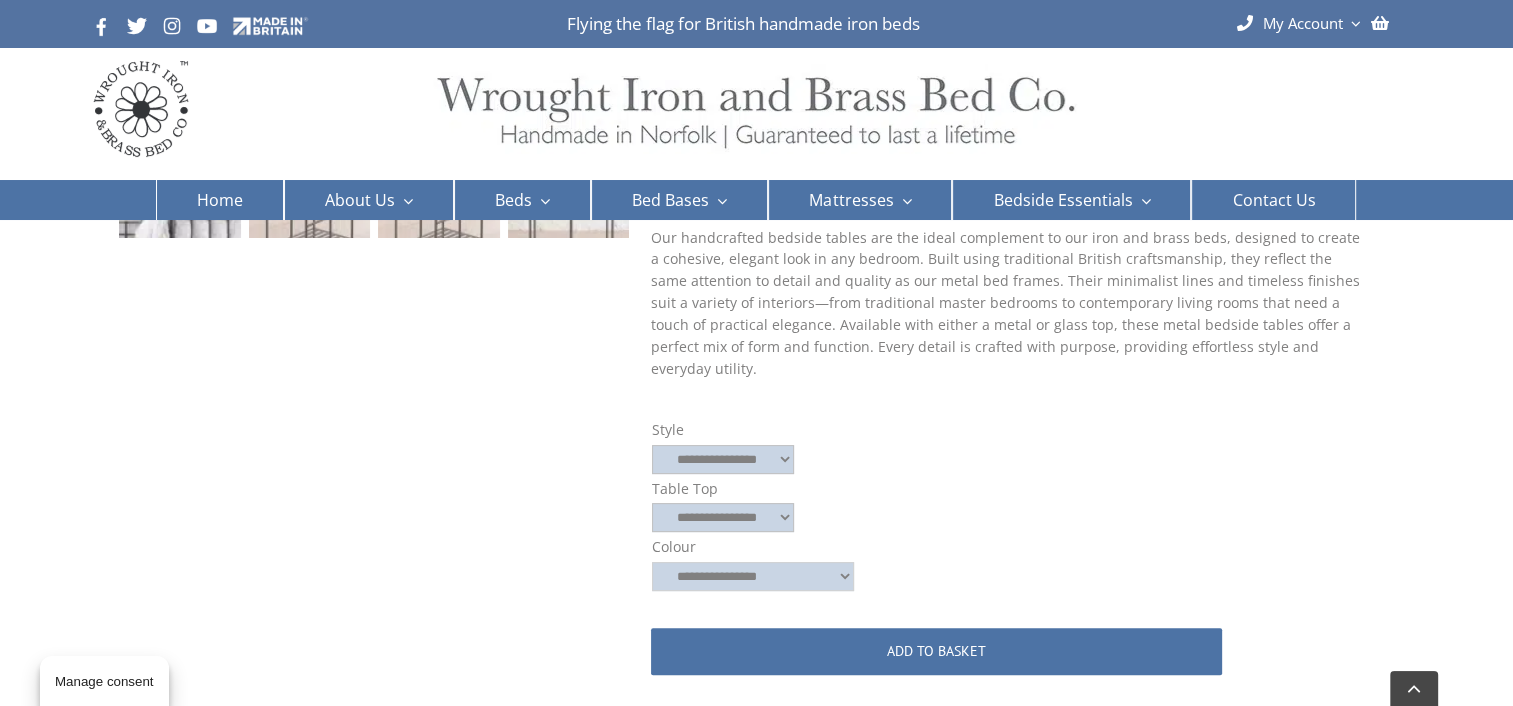 click on "**********" 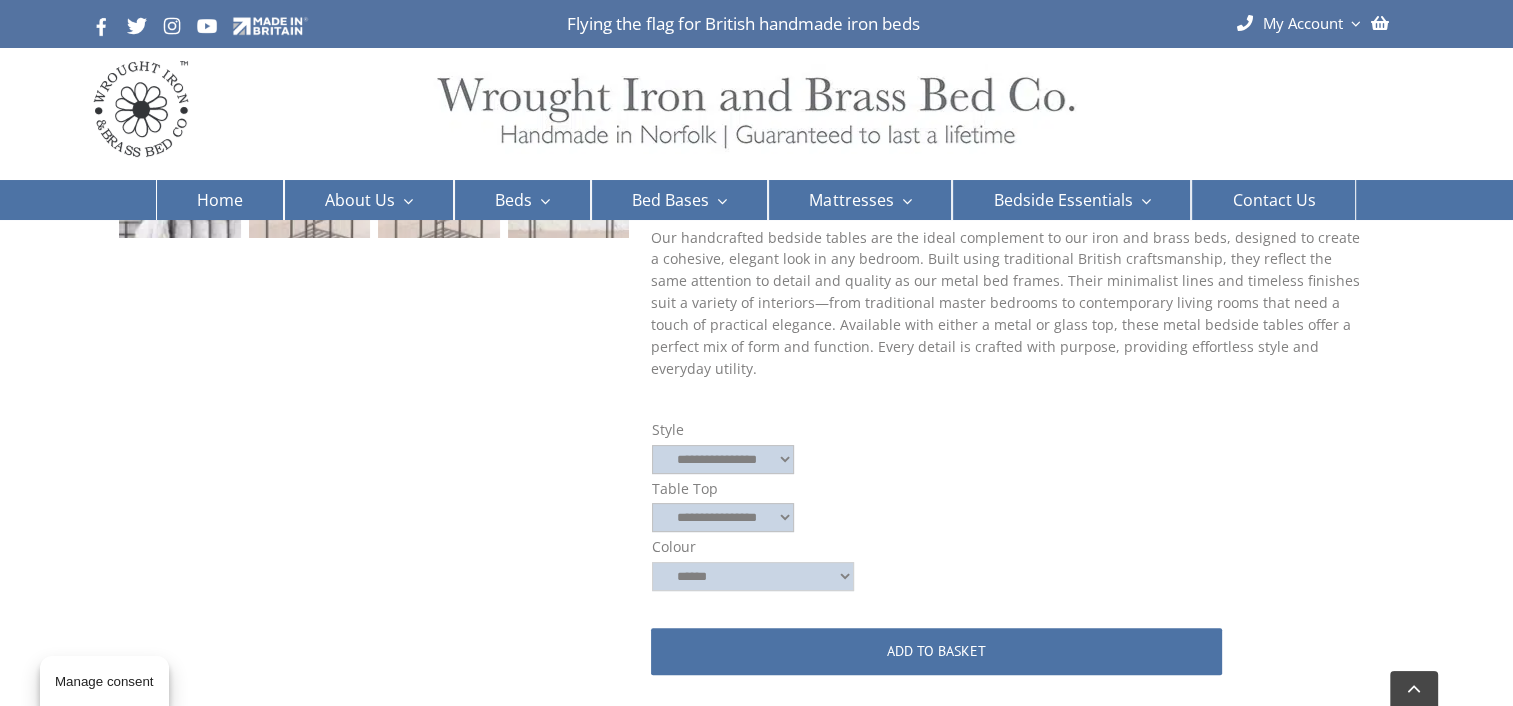 click on "**********" 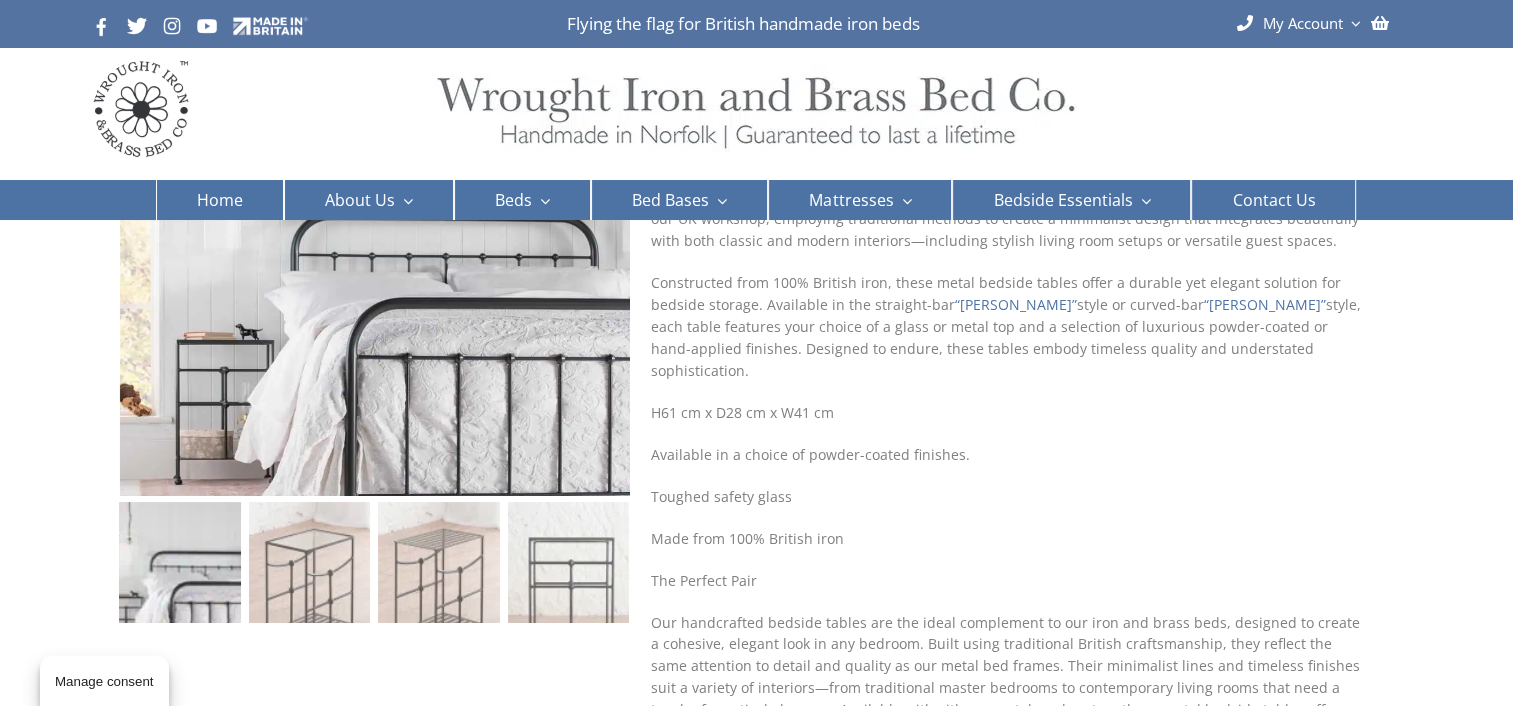 scroll, scrollTop: 168, scrollLeft: 0, axis: vertical 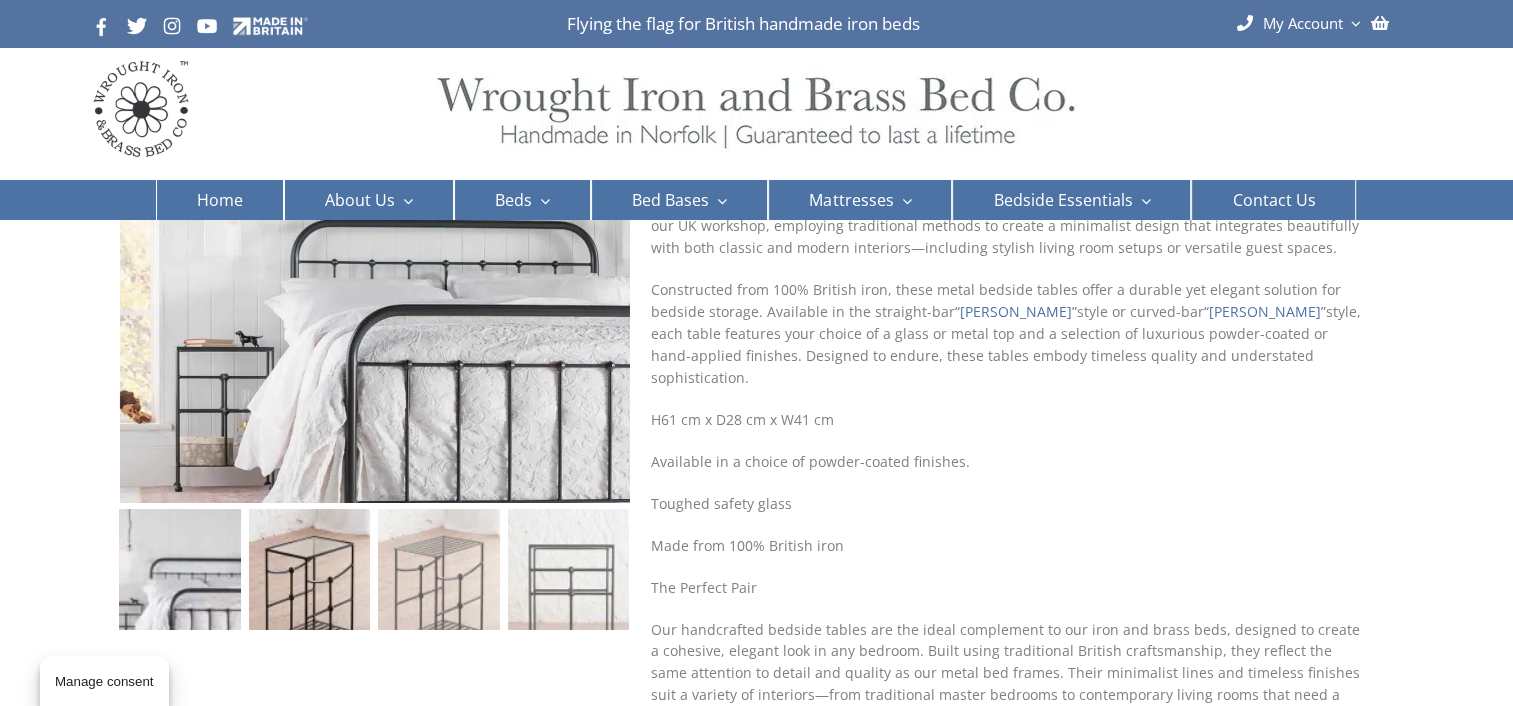 click at bounding box center (309, 600) 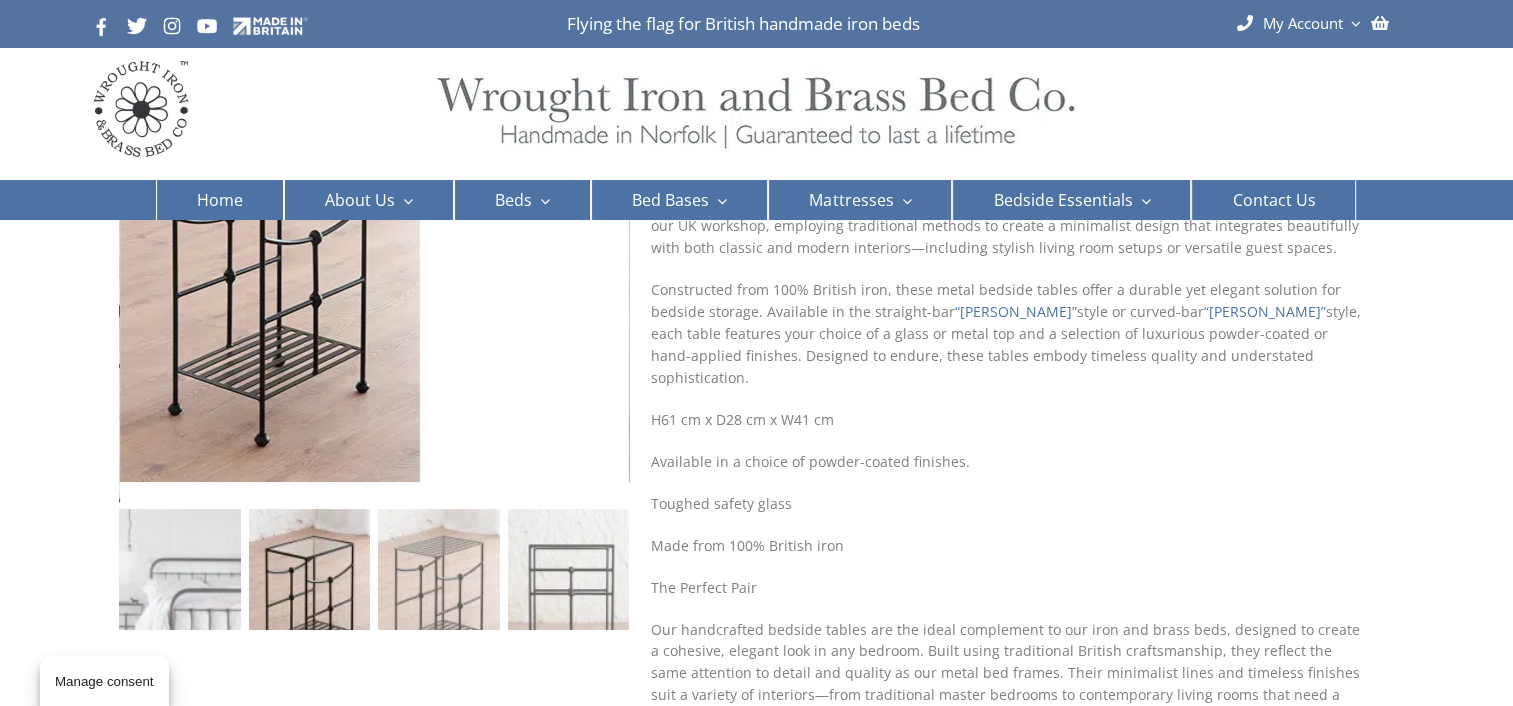 click at bounding box center (309, 600) 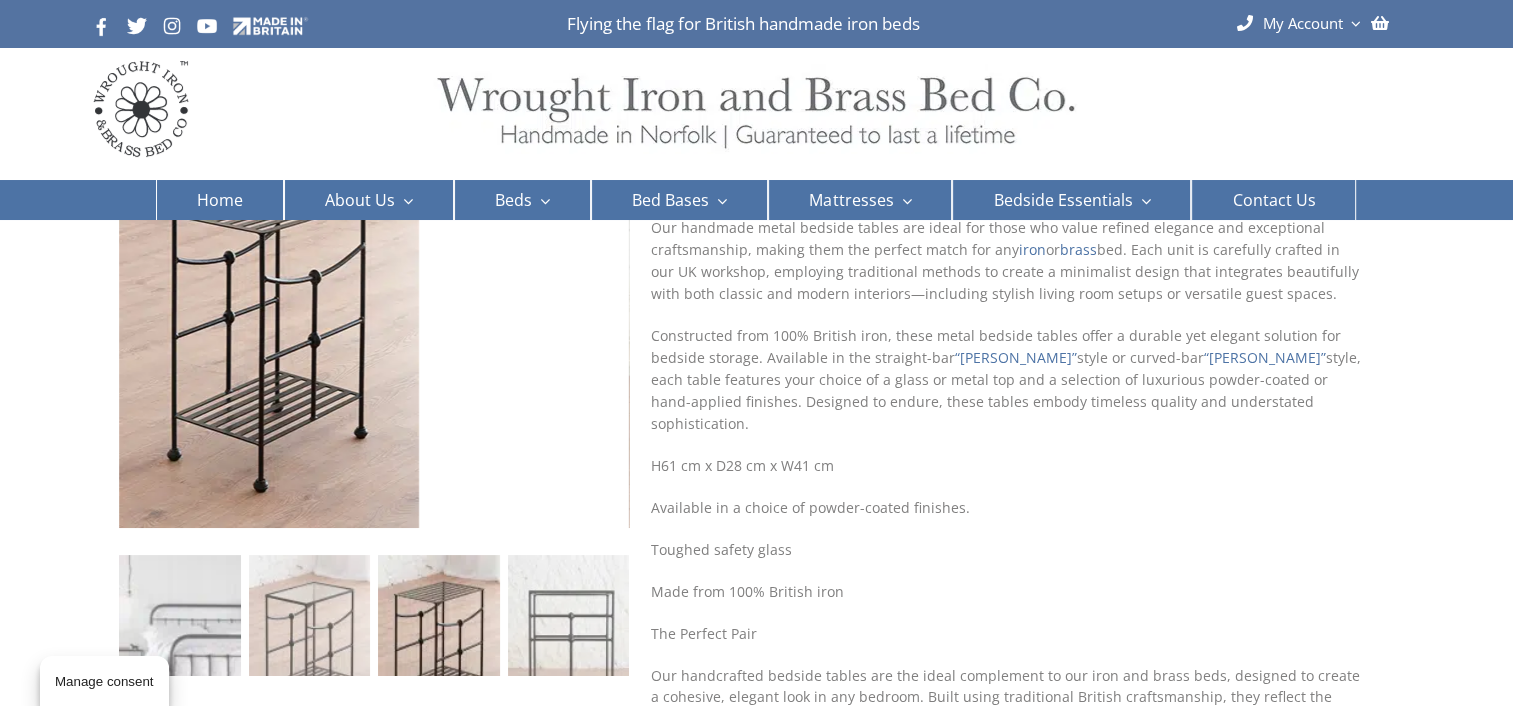scroll, scrollTop: 124, scrollLeft: 0, axis: vertical 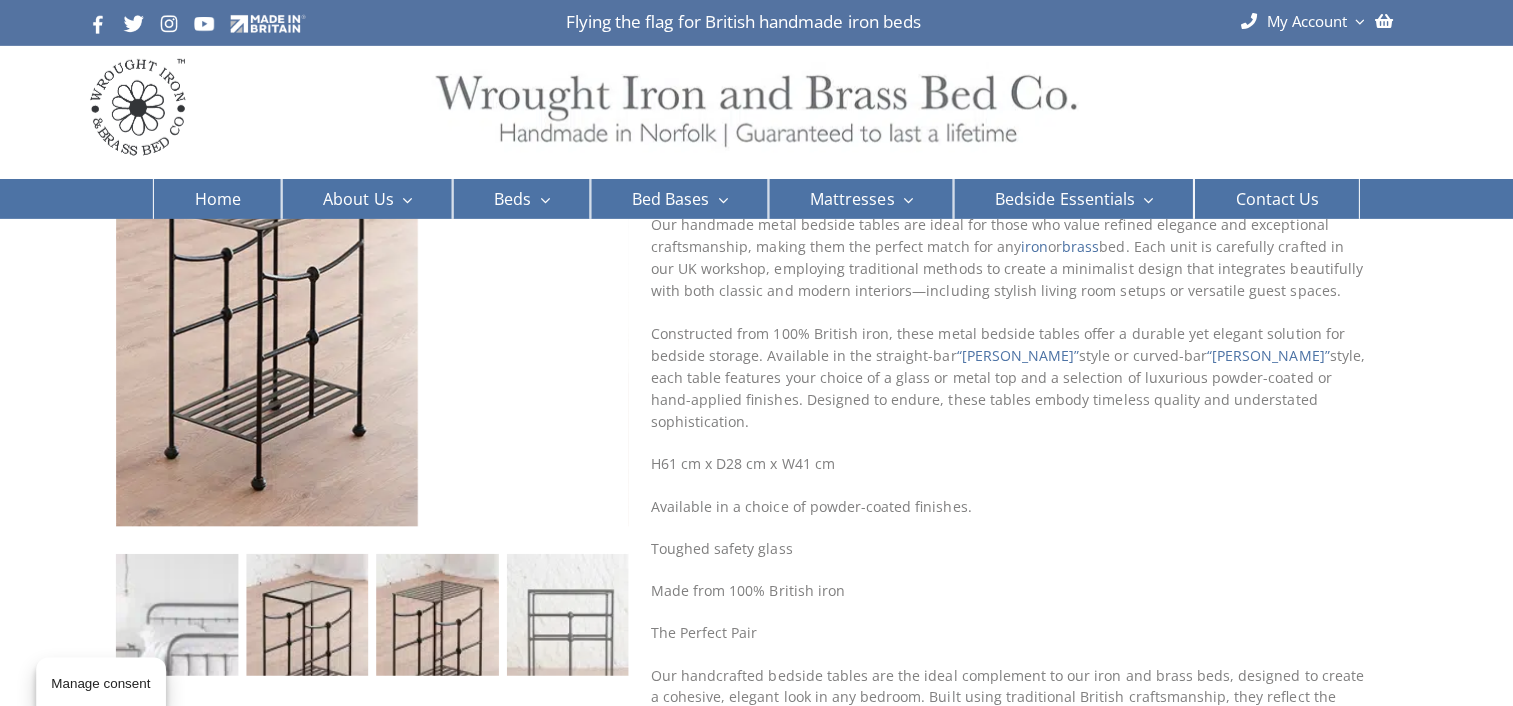 click at bounding box center (309, 644) 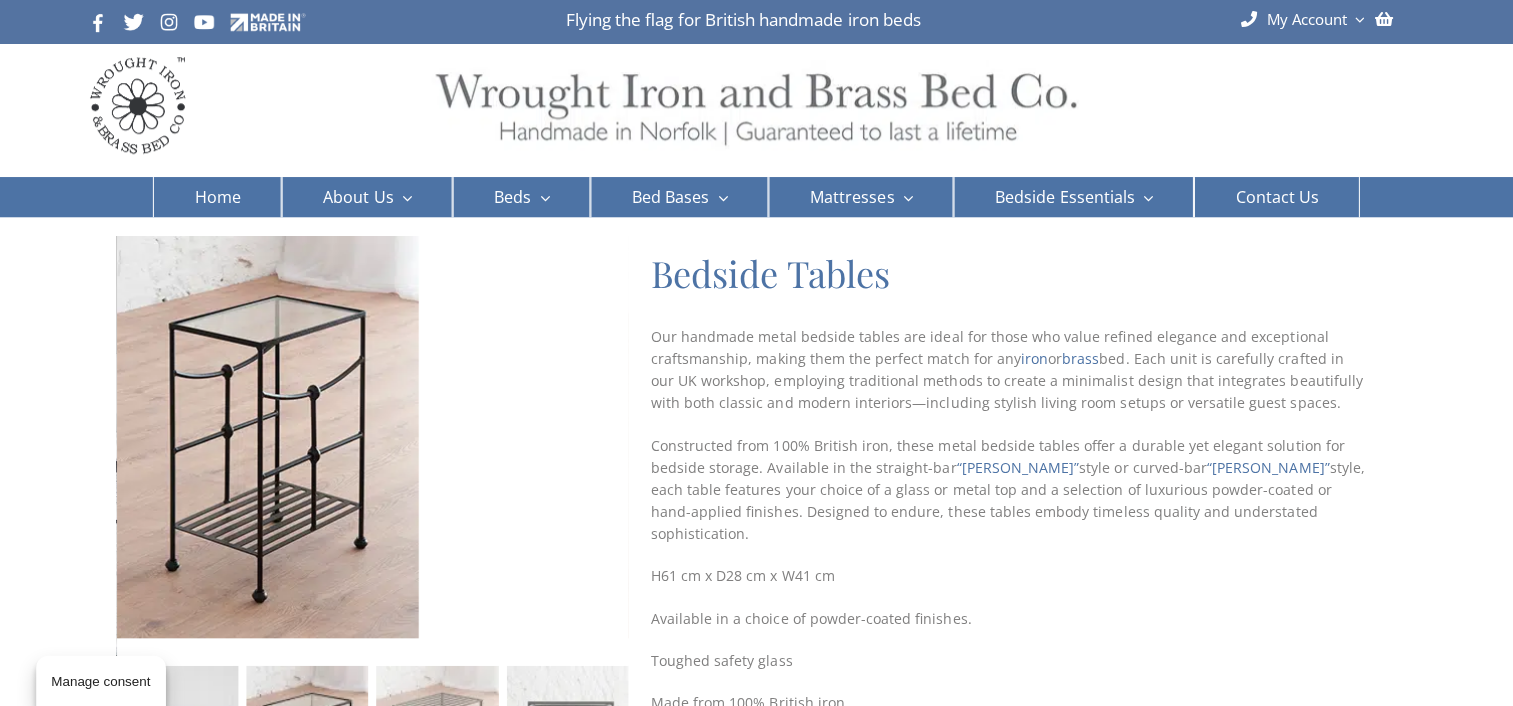 scroll, scrollTop: 12, scrollLeft: 0, axis: vertical 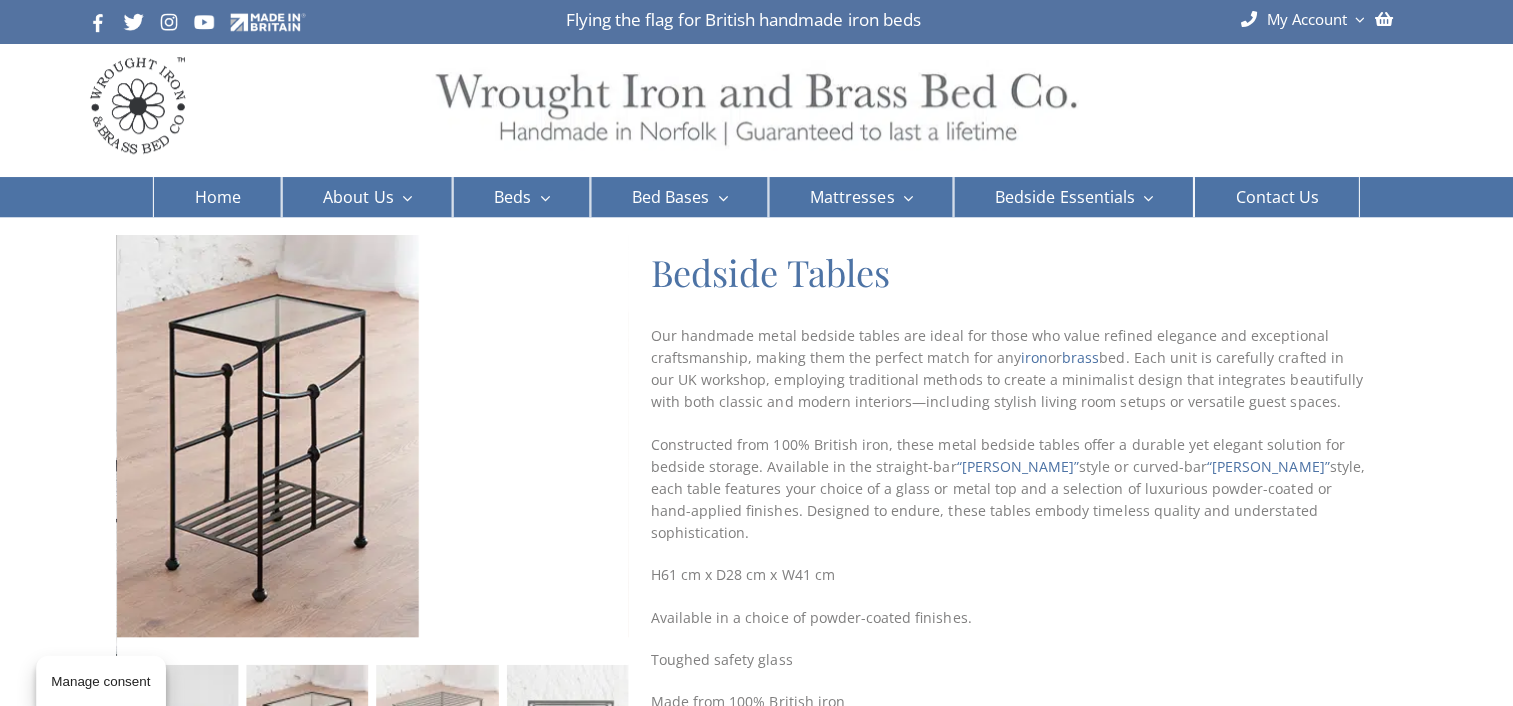 click at bounding box center [309, 756] 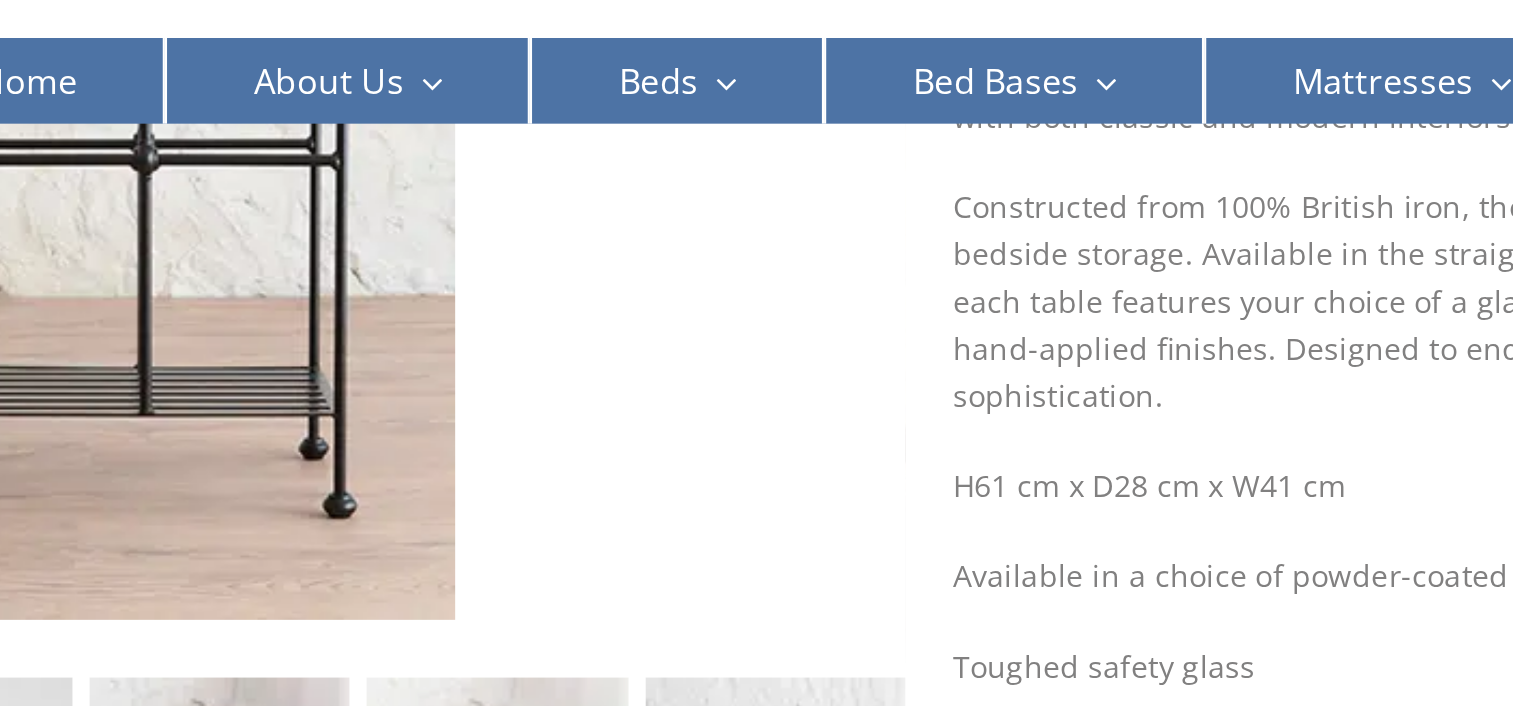 scroll, scrollTop: 199, scrollLeft: 0, axis: vertical 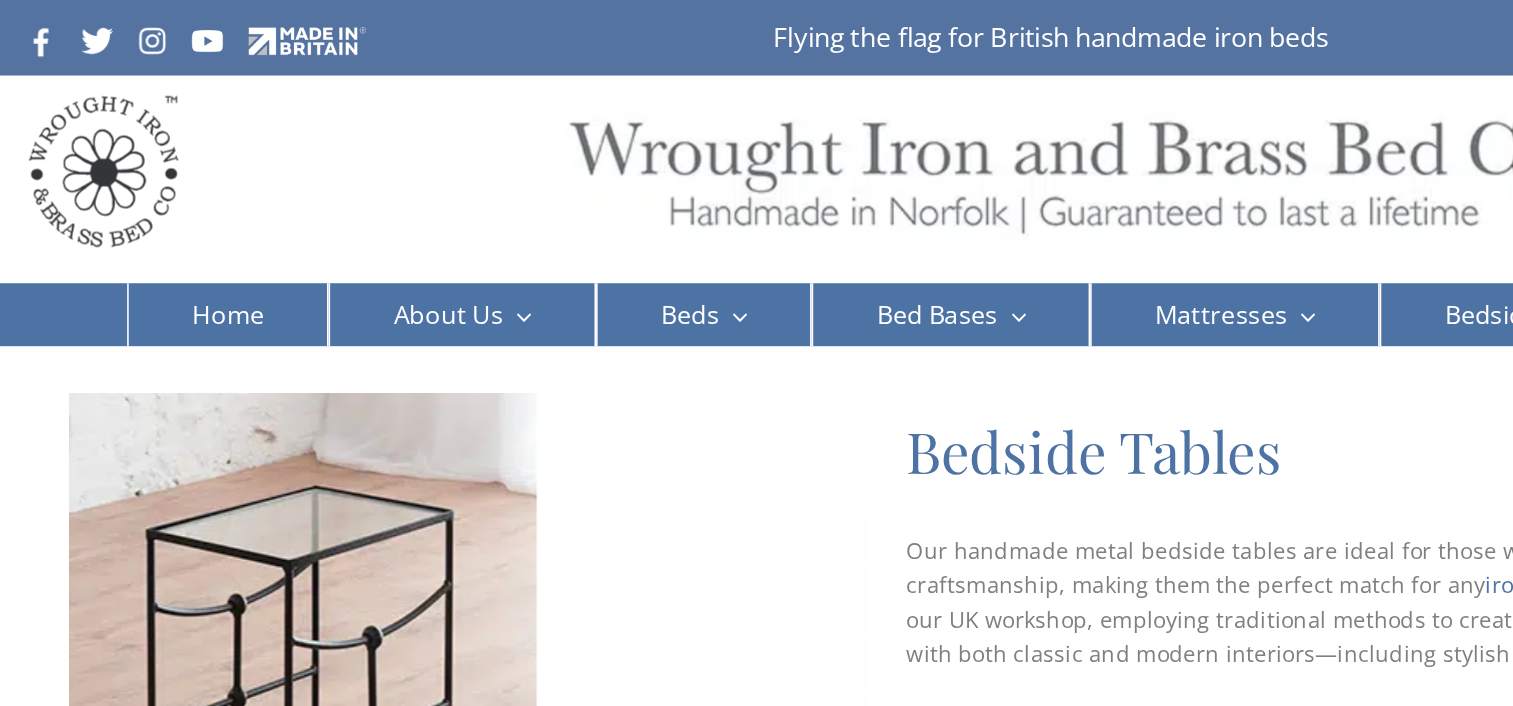 click at bounding box center [370, 460] 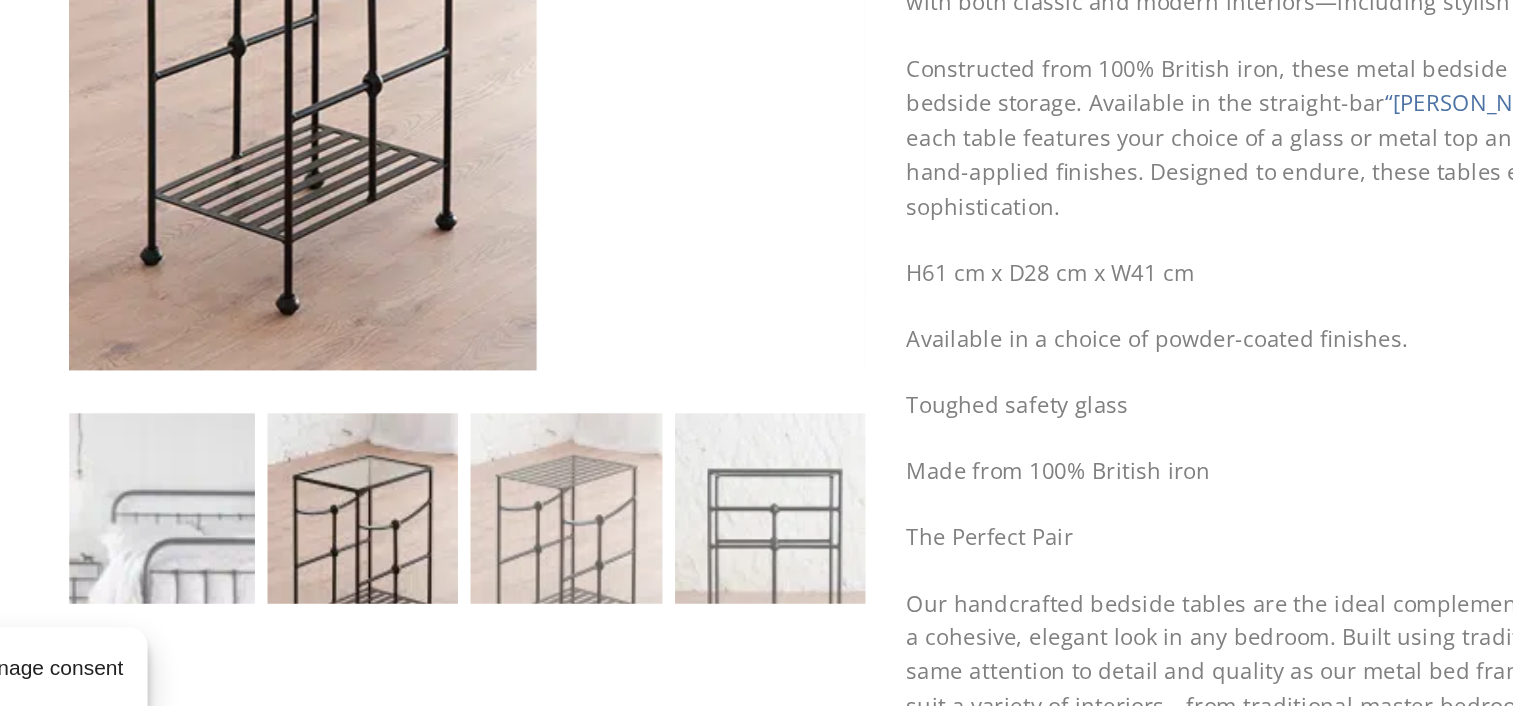 scroll, scrollTop: 160, scrollLeft: 0, axis: vertical 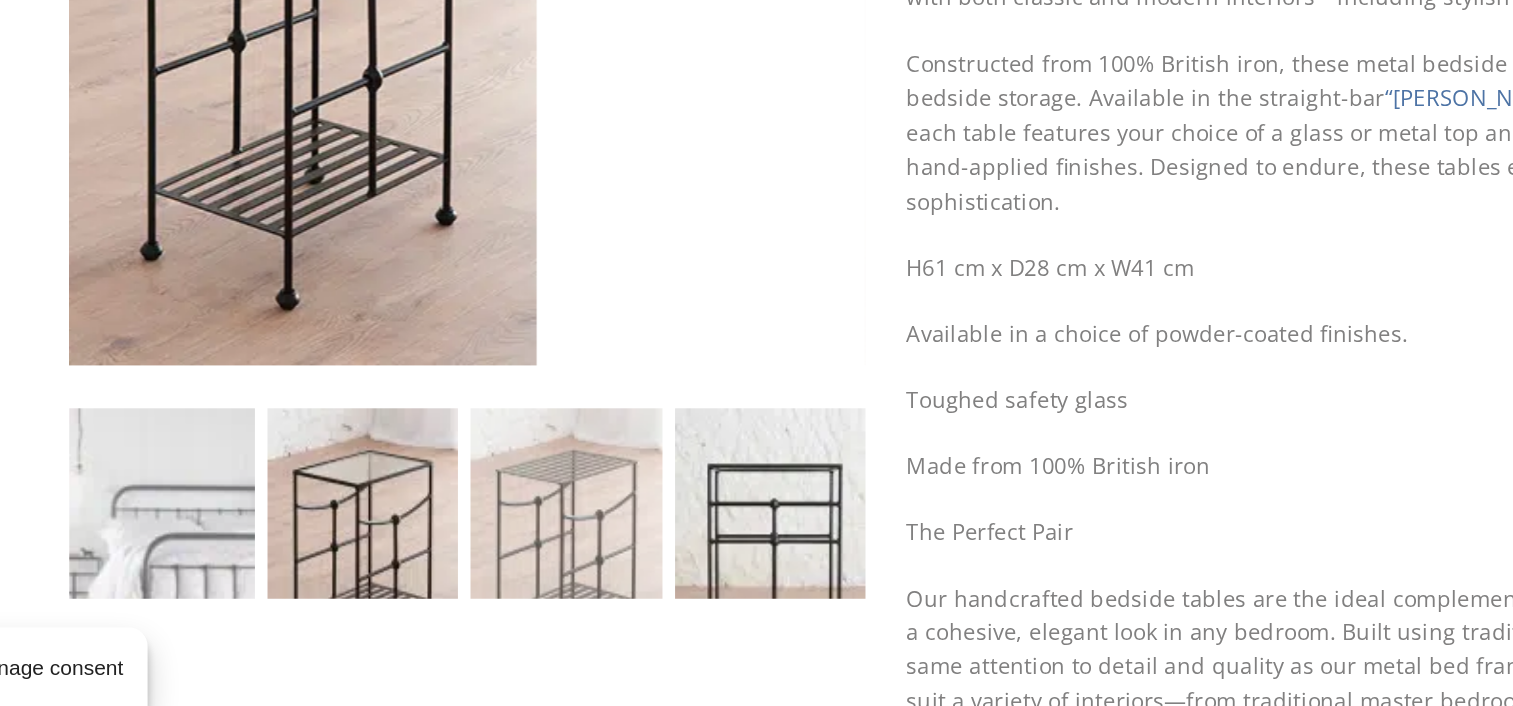 click at bounding box center [564, 608] 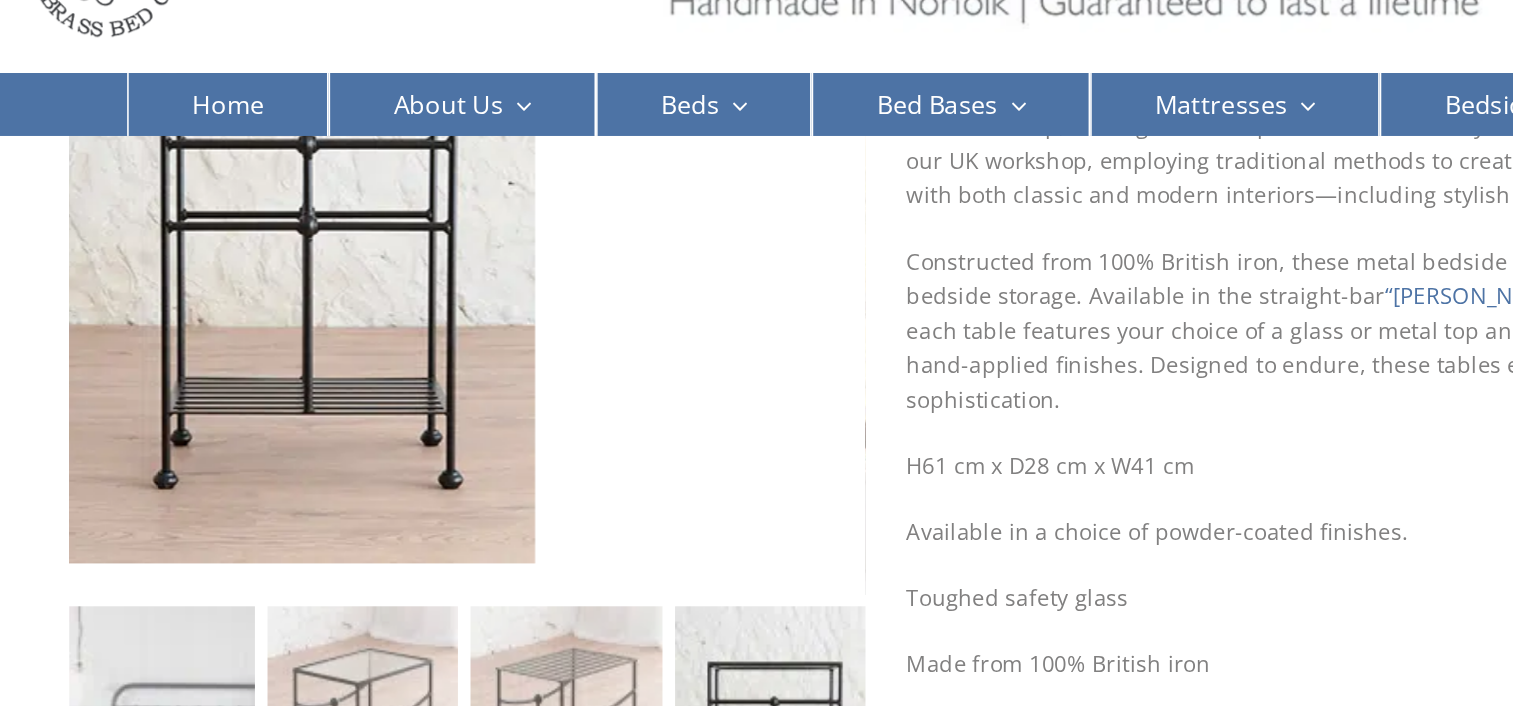 scroll, scrollTop: 158, scrollLeft: 0, axis: vertical 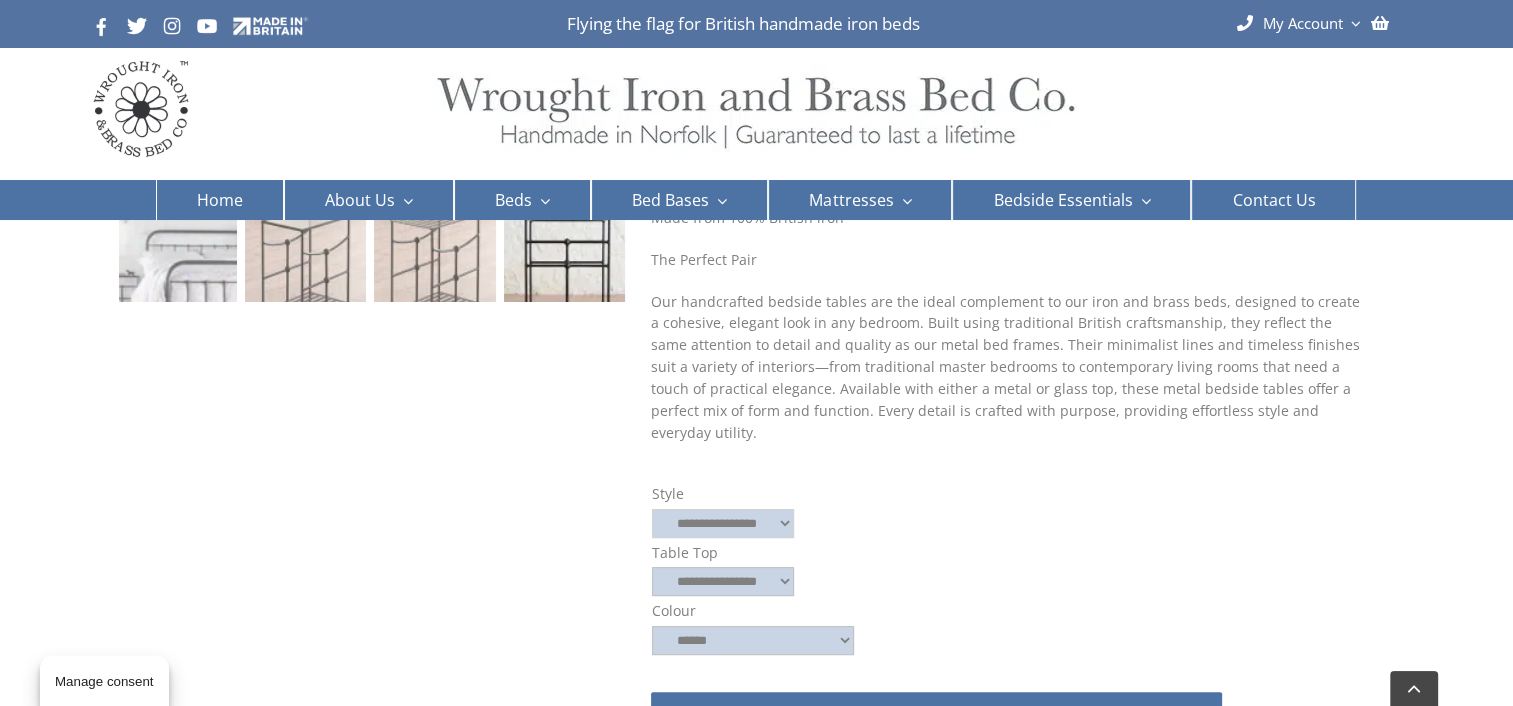 click on "**********" 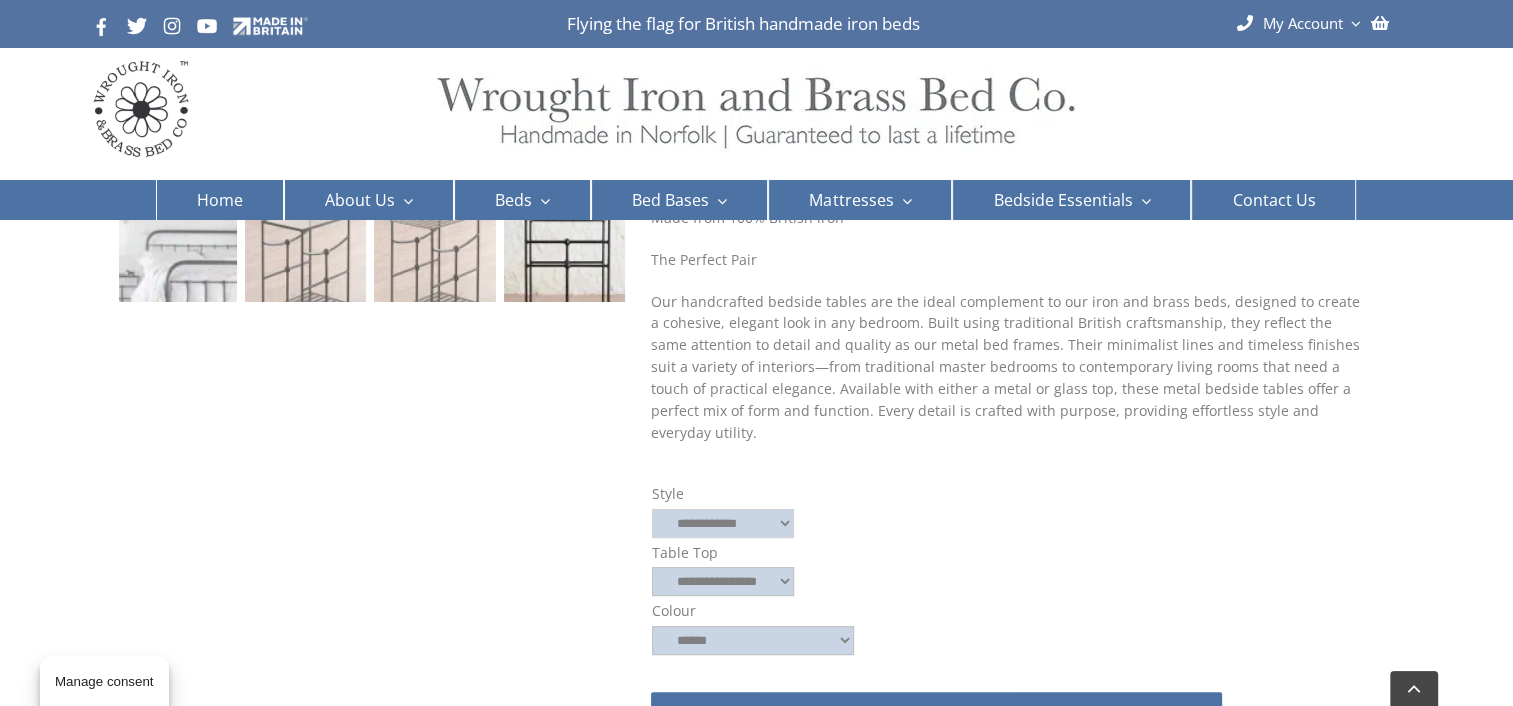 click on "**********" 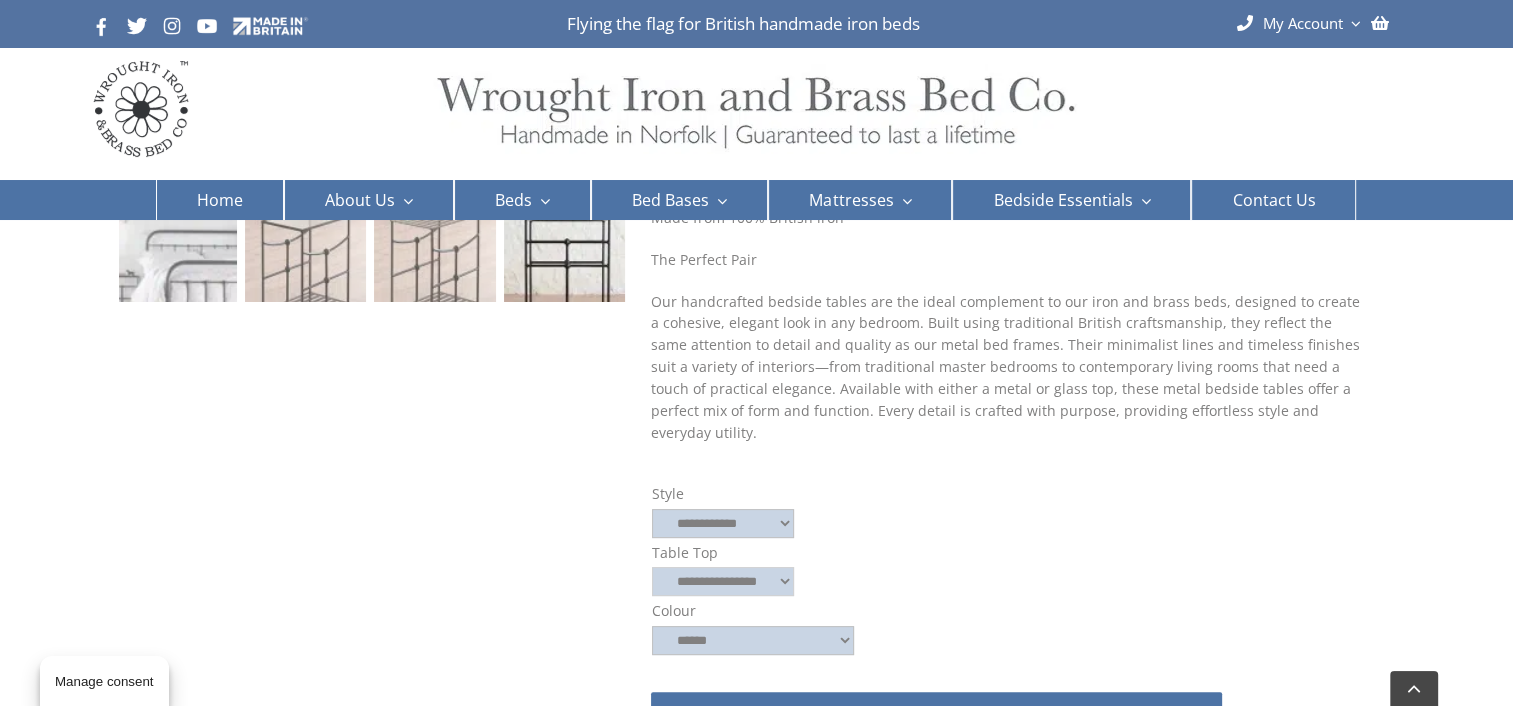 click on "**********" 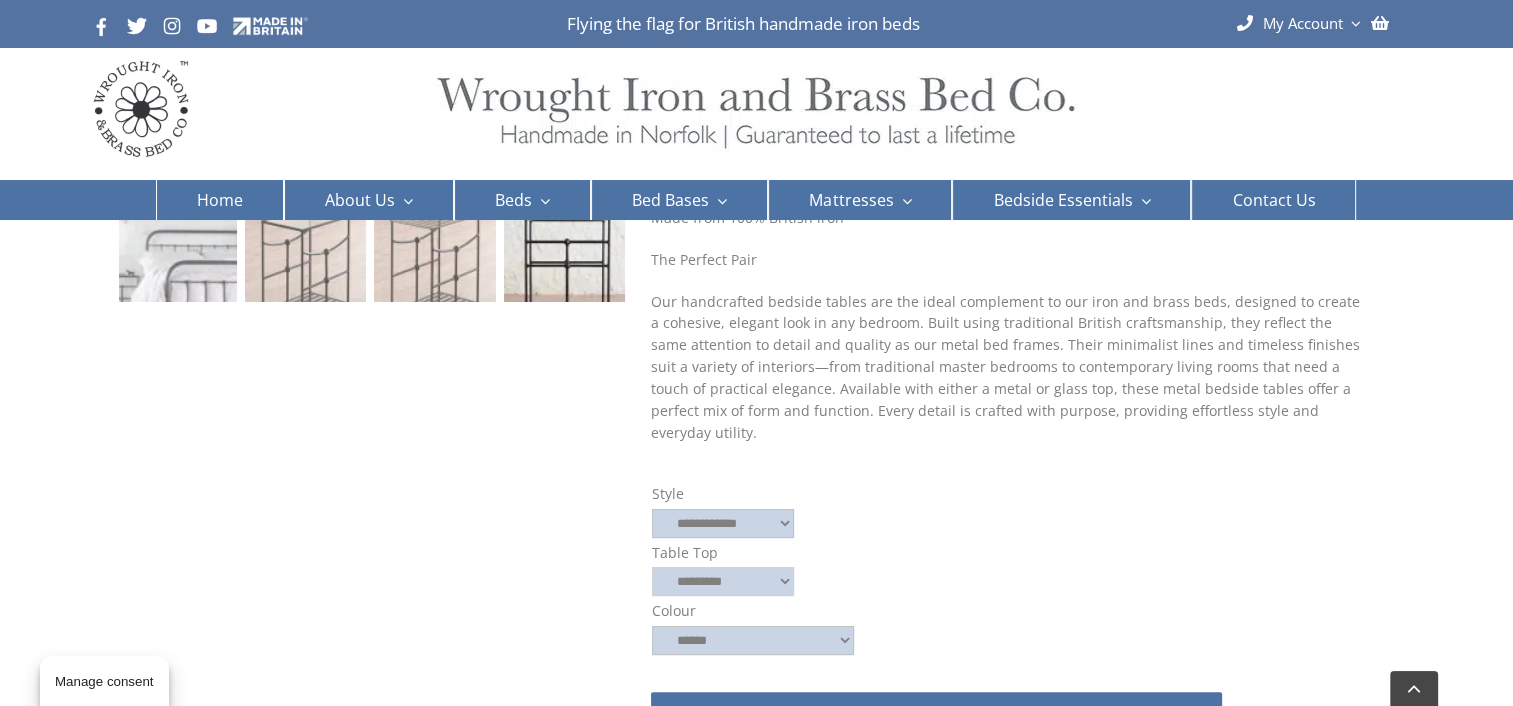 click on "**********" 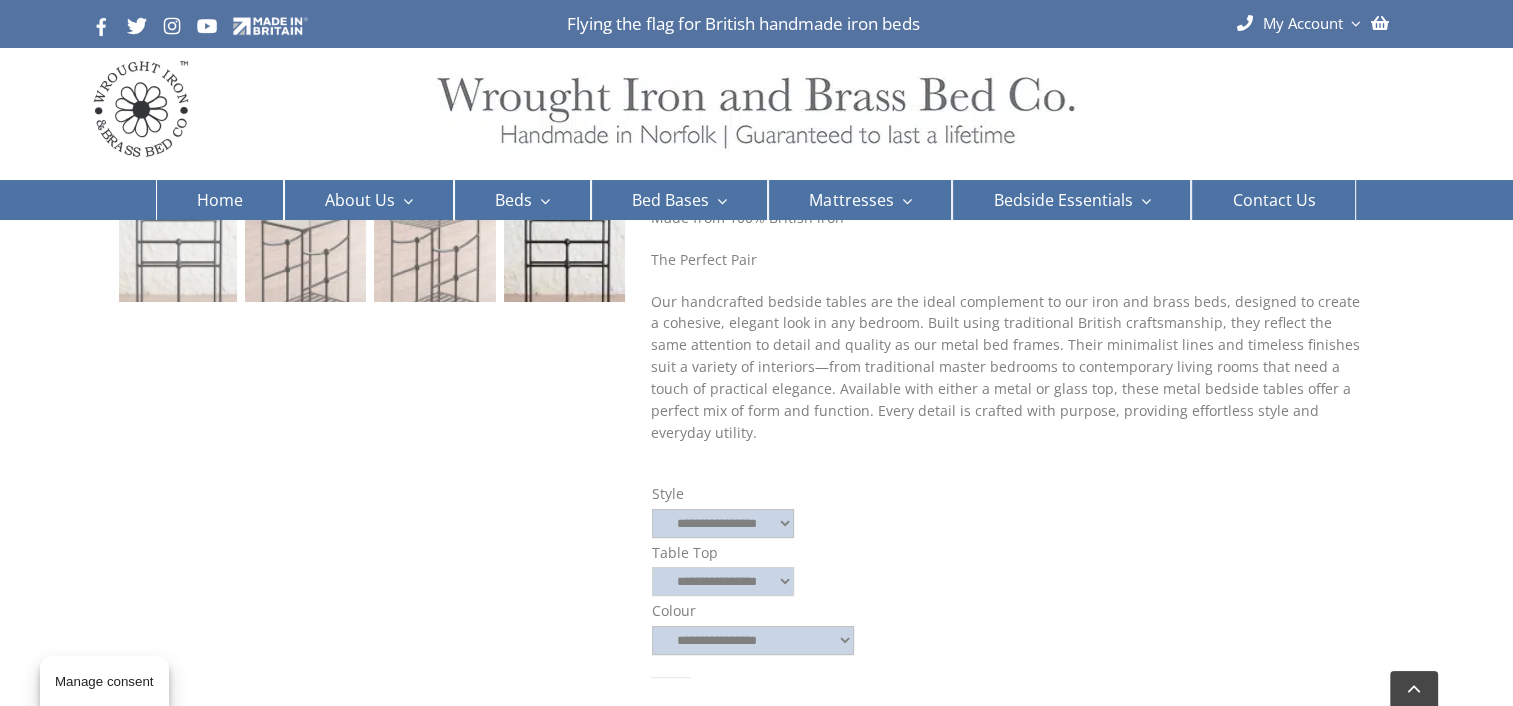 select on "**********" 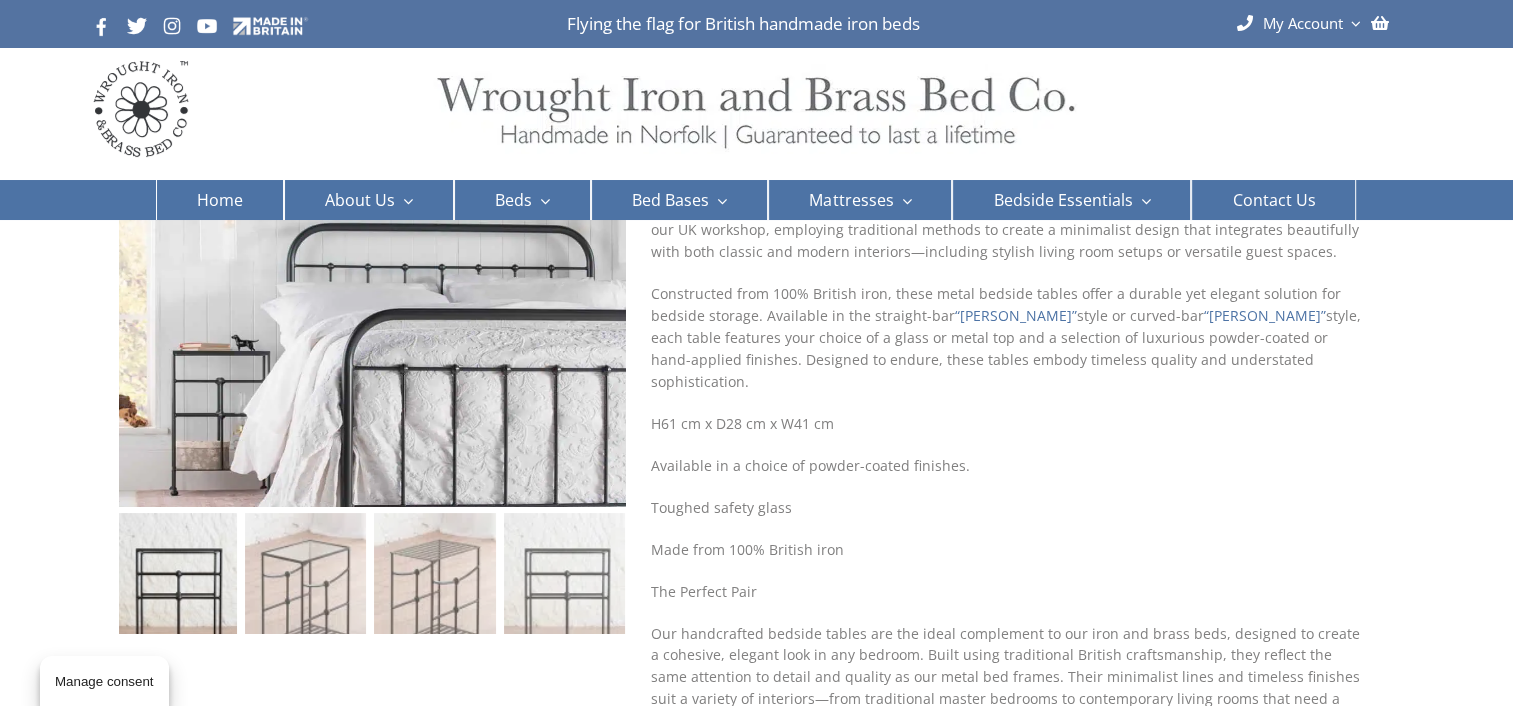 scroll, scrollTop: 162, scrollLeft: 0, axis: vertical 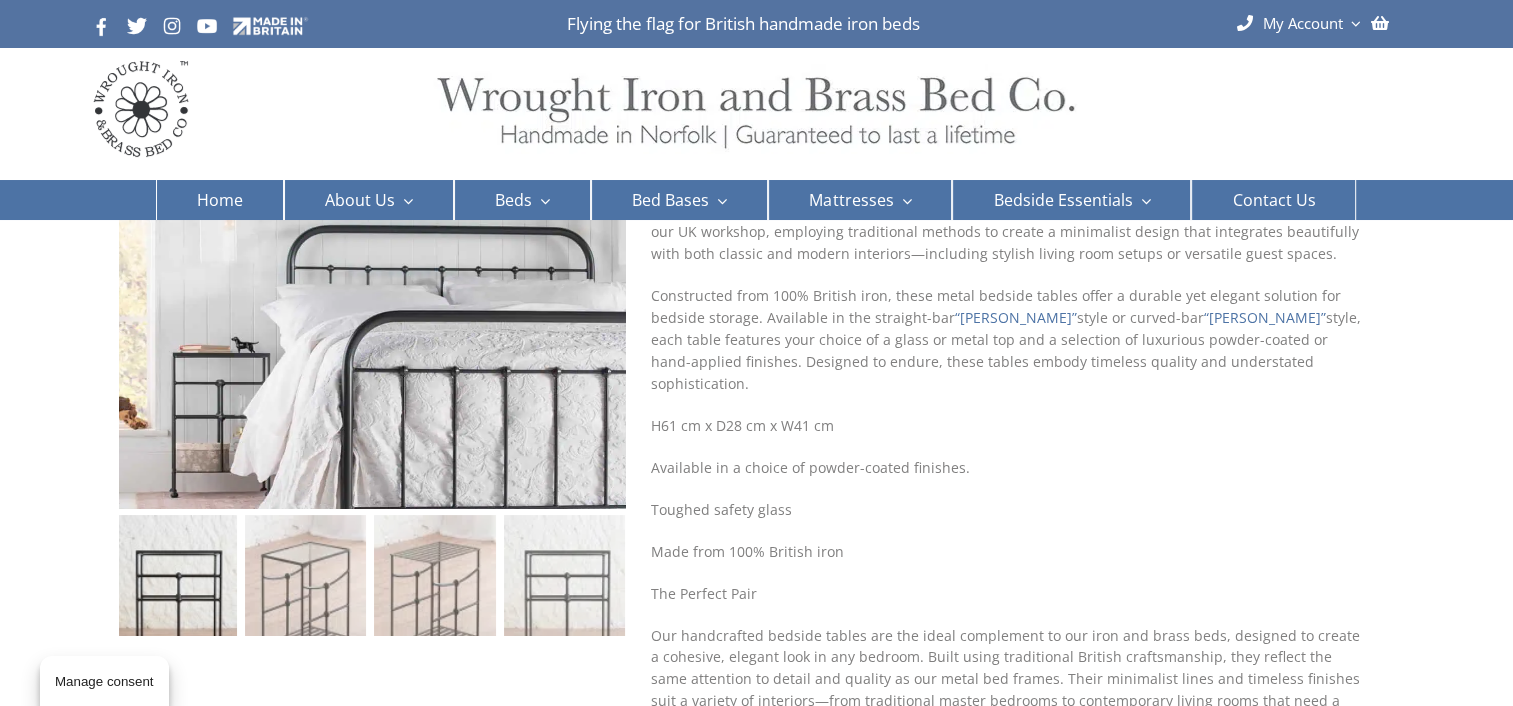 click on "Our handmade metal bedside tables are ideal for those who value refined elegance and exceptional craftsmanship, making them the perfect match for any  iron  or  brass  bed. Each unit is carefully crafted in our UK workshop, employing traditional methods to create a minimalist design that integrates beautifully with both classic and modern interiors—including stylish living room setups or versatile guest spaces.
Constructed from 100% British iron, these metal bedside tables offer a durable yet elegant solution for bedside storage. Available in the straight-bar  “Isaac”  style or curved-bar  “Emily”  style, each table features your choice of a glass or metal top and a selection of luxurious powder-coated or hand-applied finishes. Designed to endure, these tables embody timeless quality and understated sophistication.
H61 cm x D28 cm x W41 cm
Available in a choice of powder-coated finishes.
Toughed safety glass
Made from 100% British iron
The Perfect Pair" at bounding box center [1007, 477] 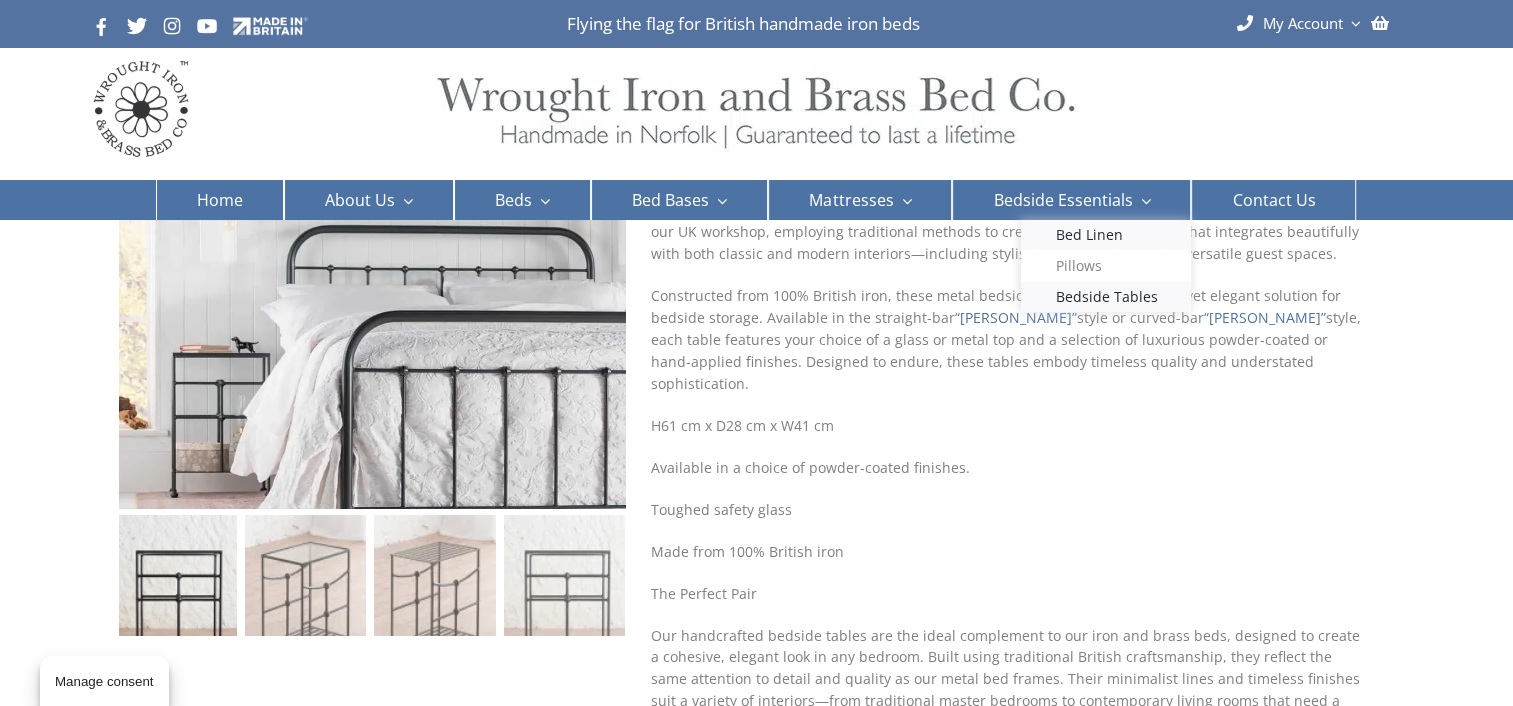 click on "Bed Linen" at bounding box center (1088, 235) 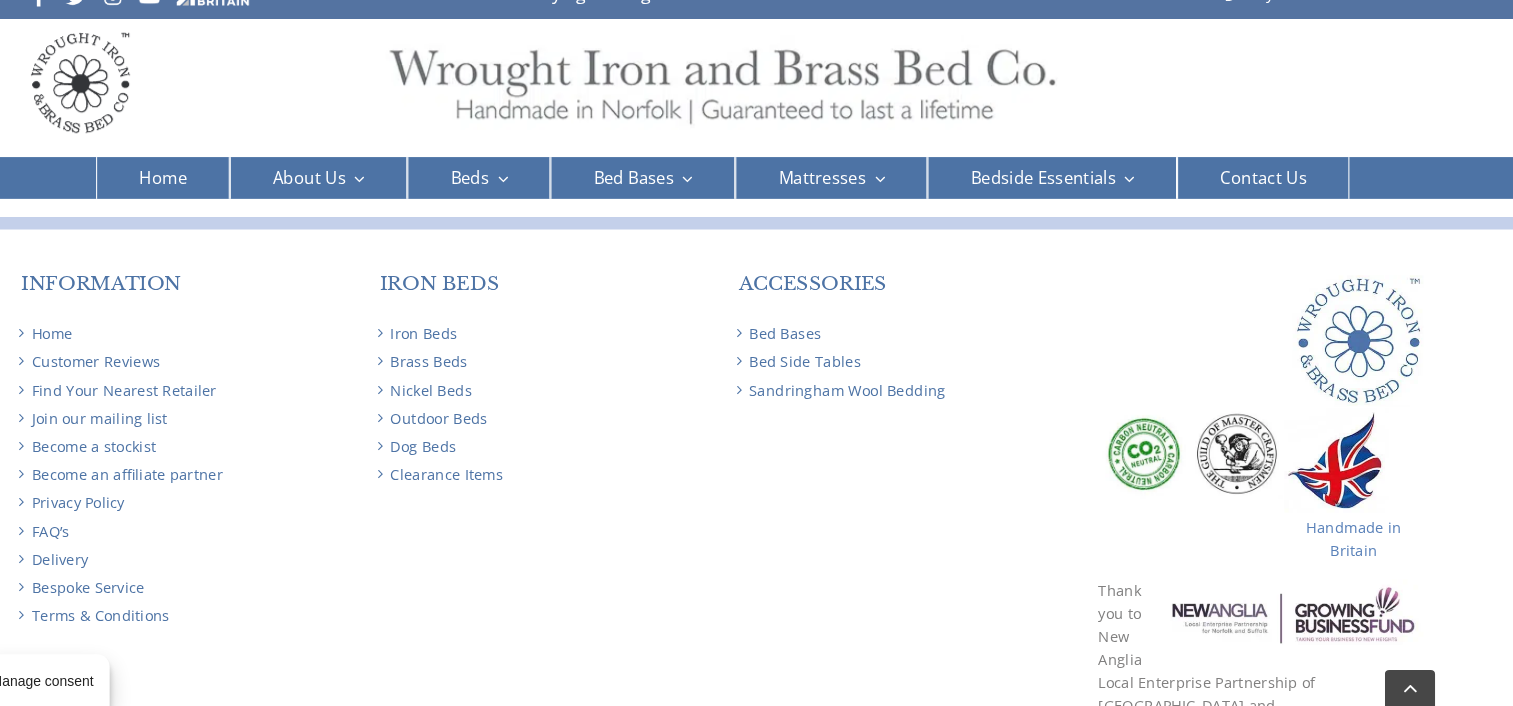 scroll, scrollTop: 2026, scrollLeft: 0, axis: vertical 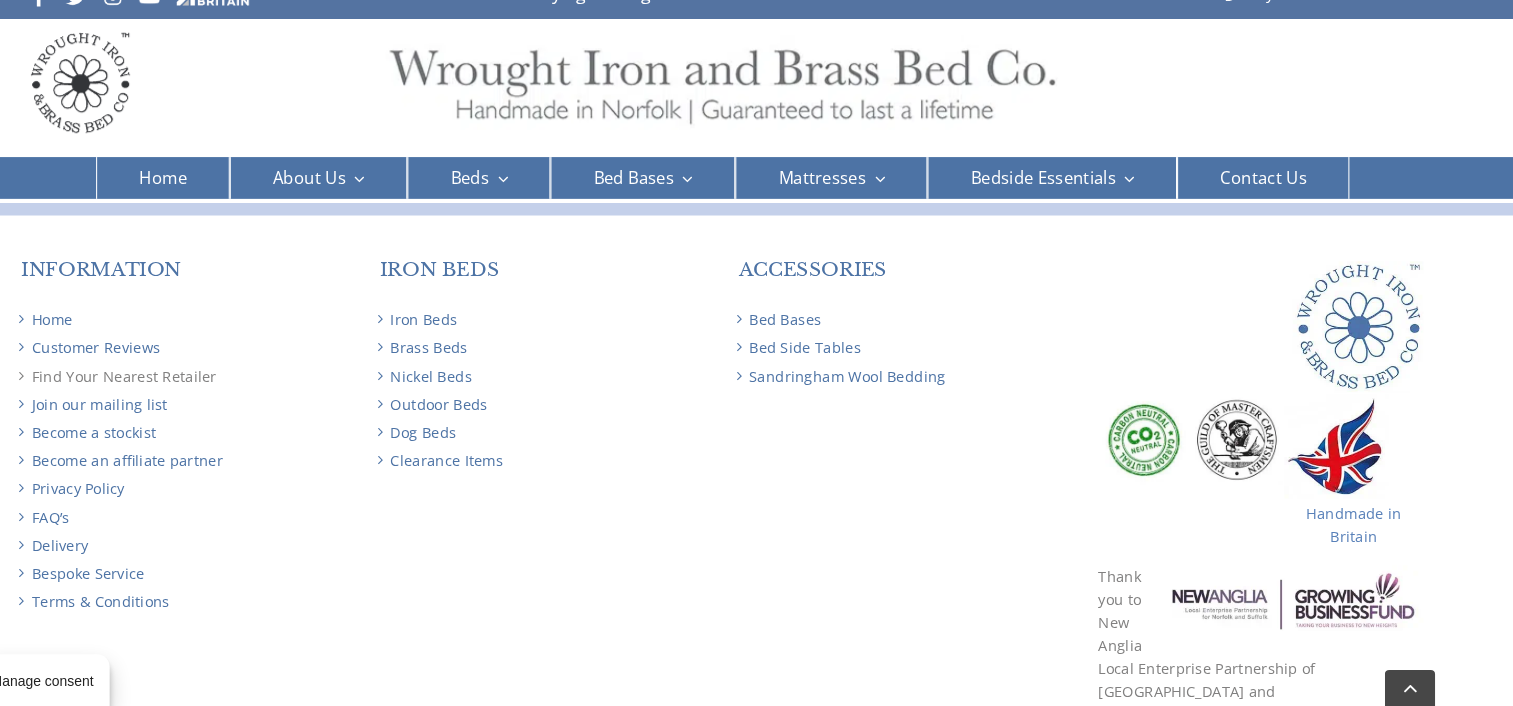 click on "Find Your Nearest Retailer" at bounding box center [241, 390] 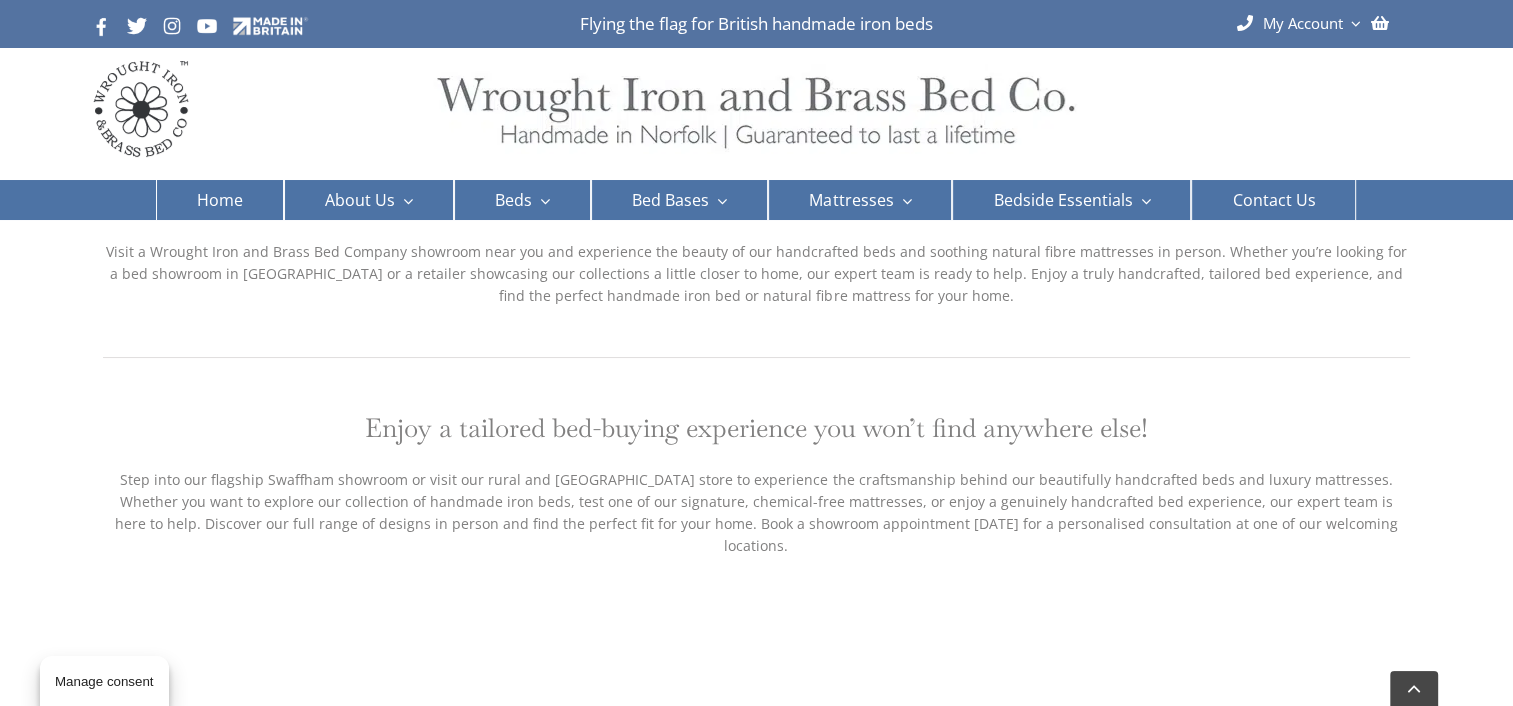 scroll, scrollTop: 0, scrollLeft: 0, axis: both 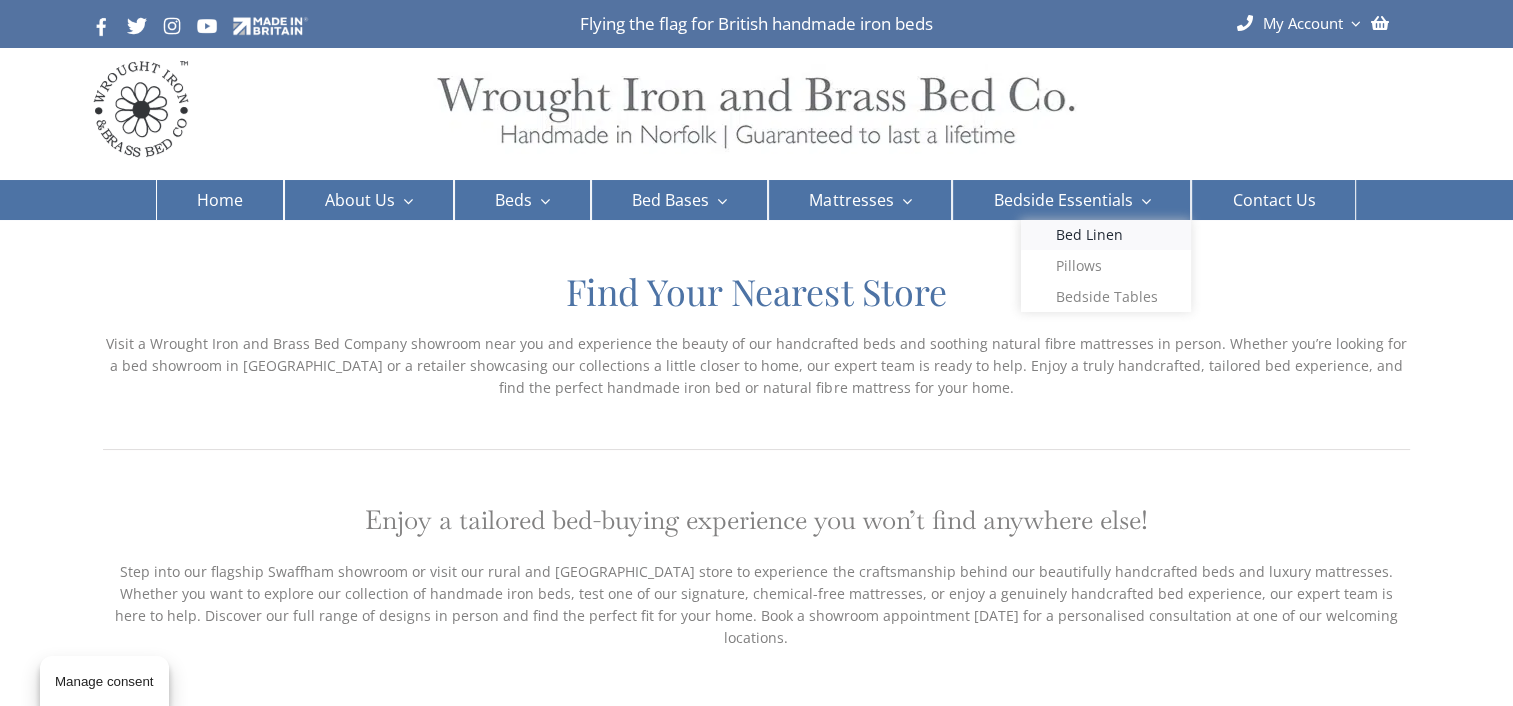click on "Bed Linen" at bounding box center [1088, 235] 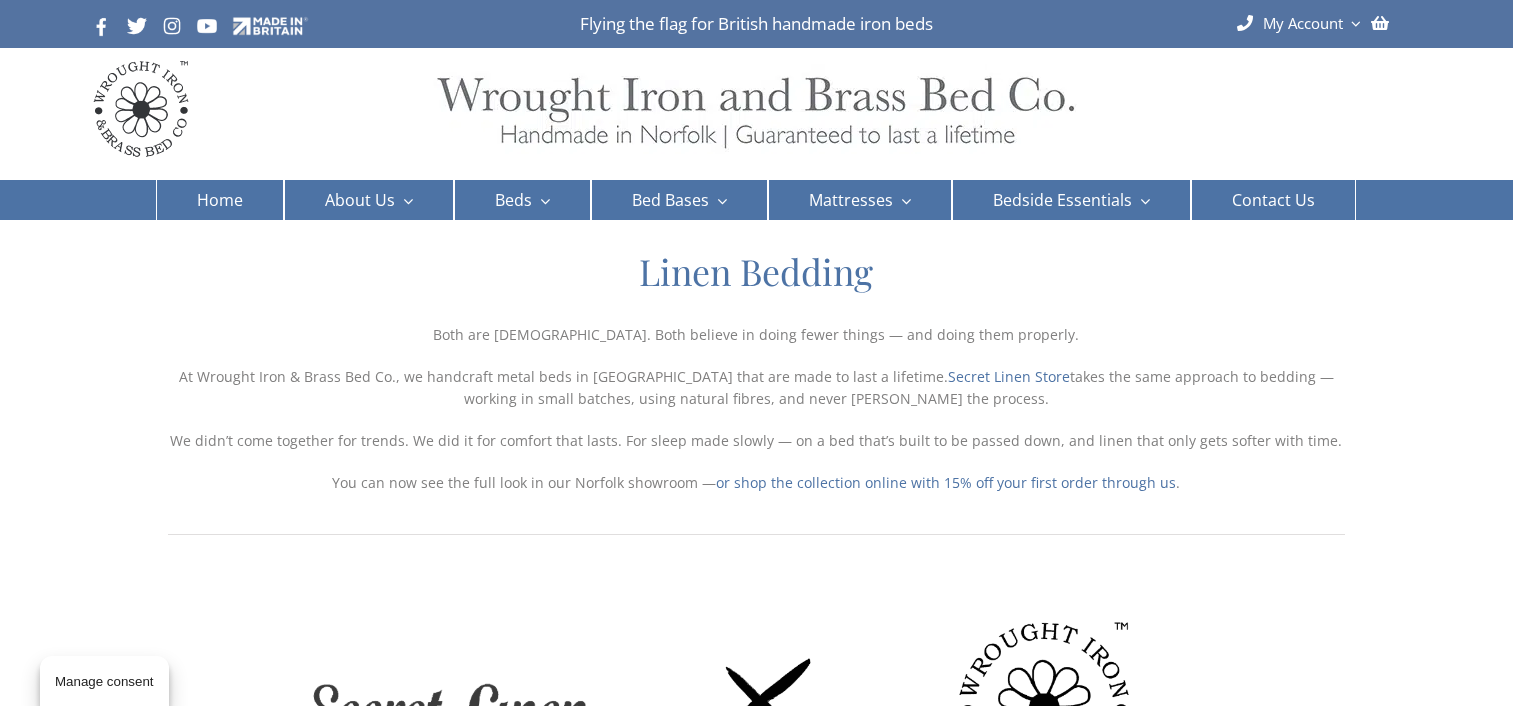 scroll, scrollTop: 0, scrollLeft: 0, axis: both 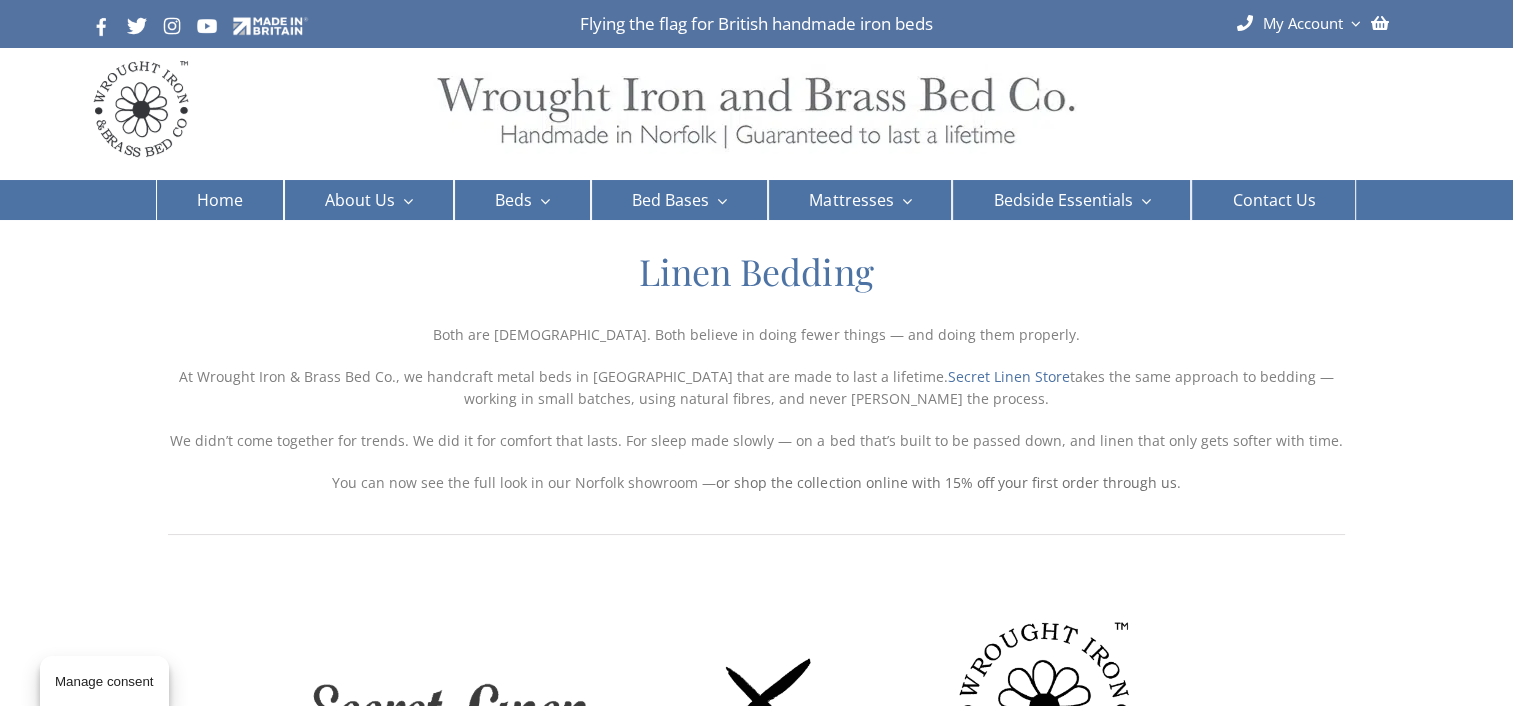click on "or shop the collection online with 15% off your first order through us" at bounding box center (946, 482) 